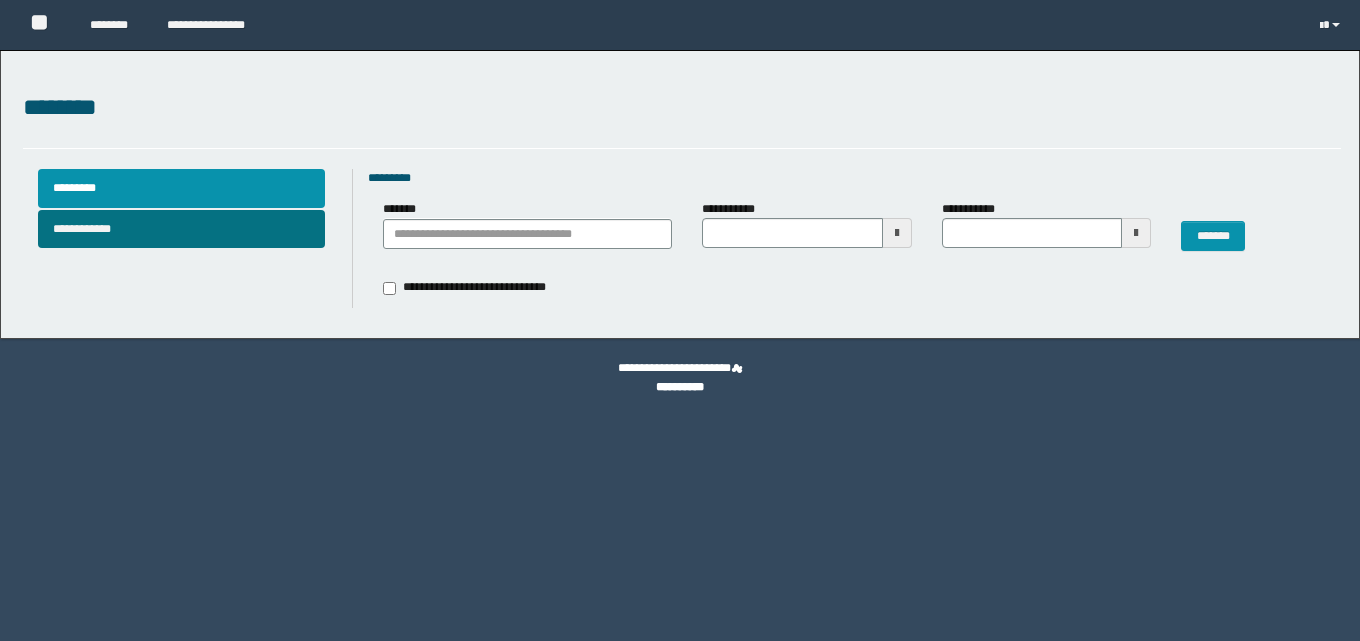 scroll, scrollTop: 0, scrollLeft: 0, axis: both 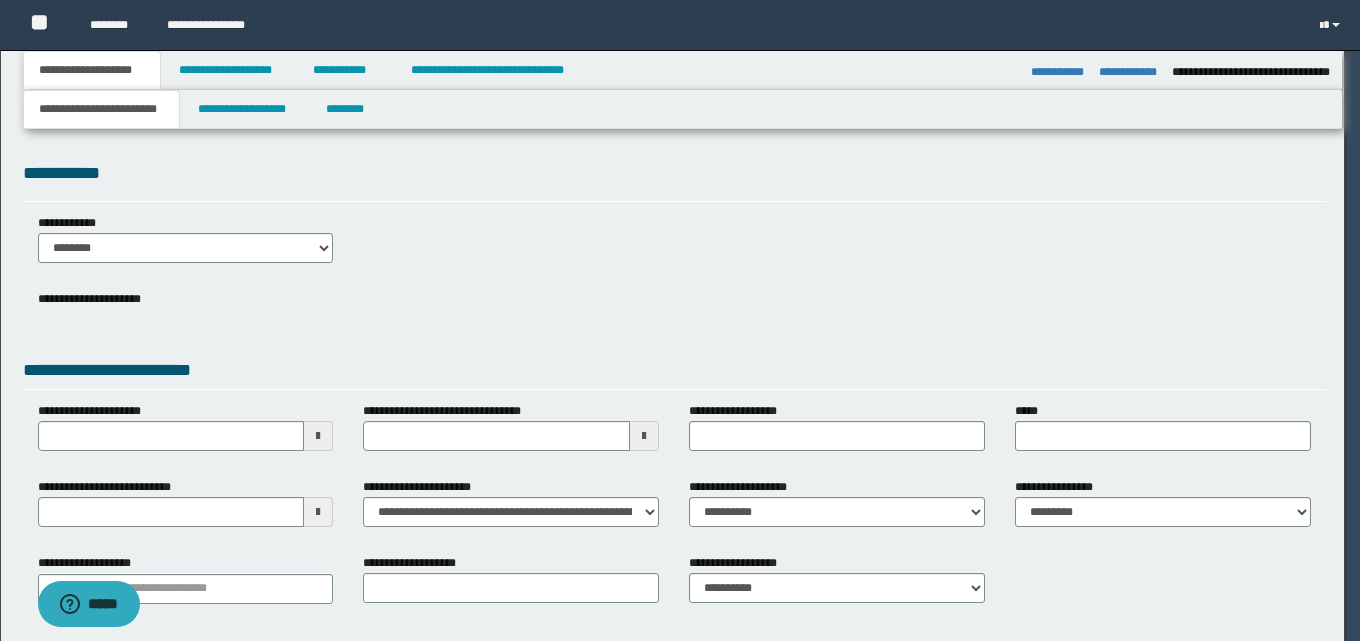 type on "**********" 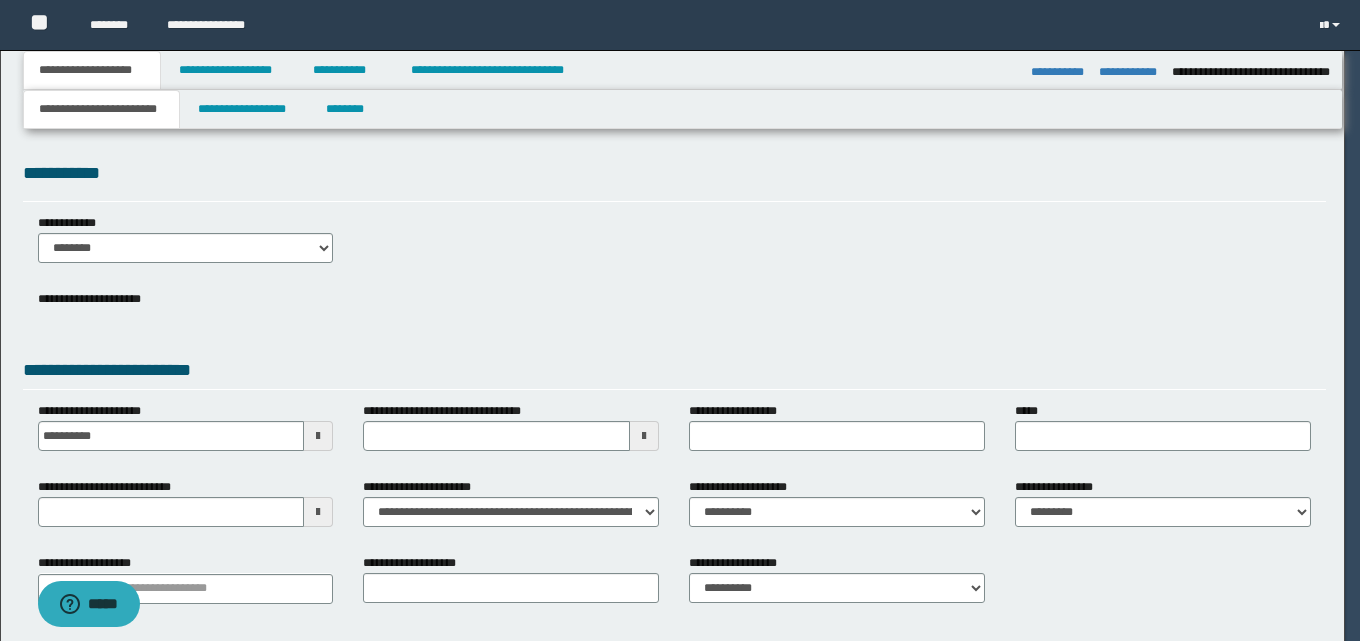 type on "**********" 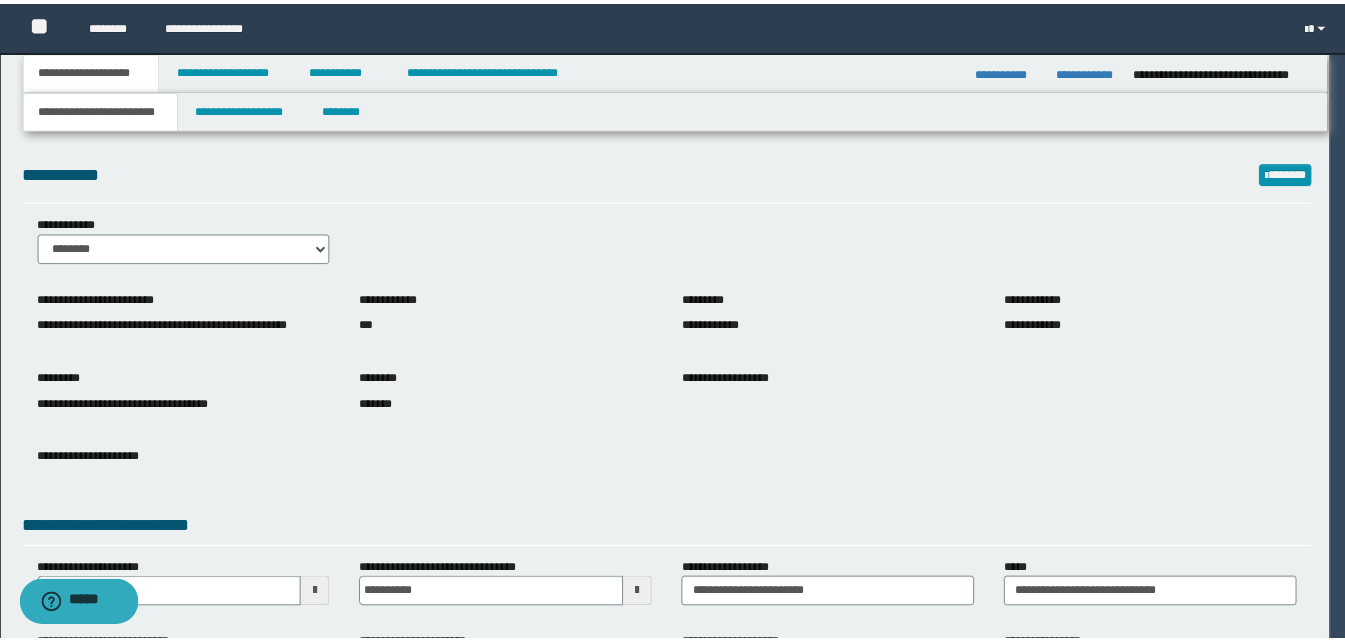scroll, scrollTop: 0, scrollLeft: 0, axis: both 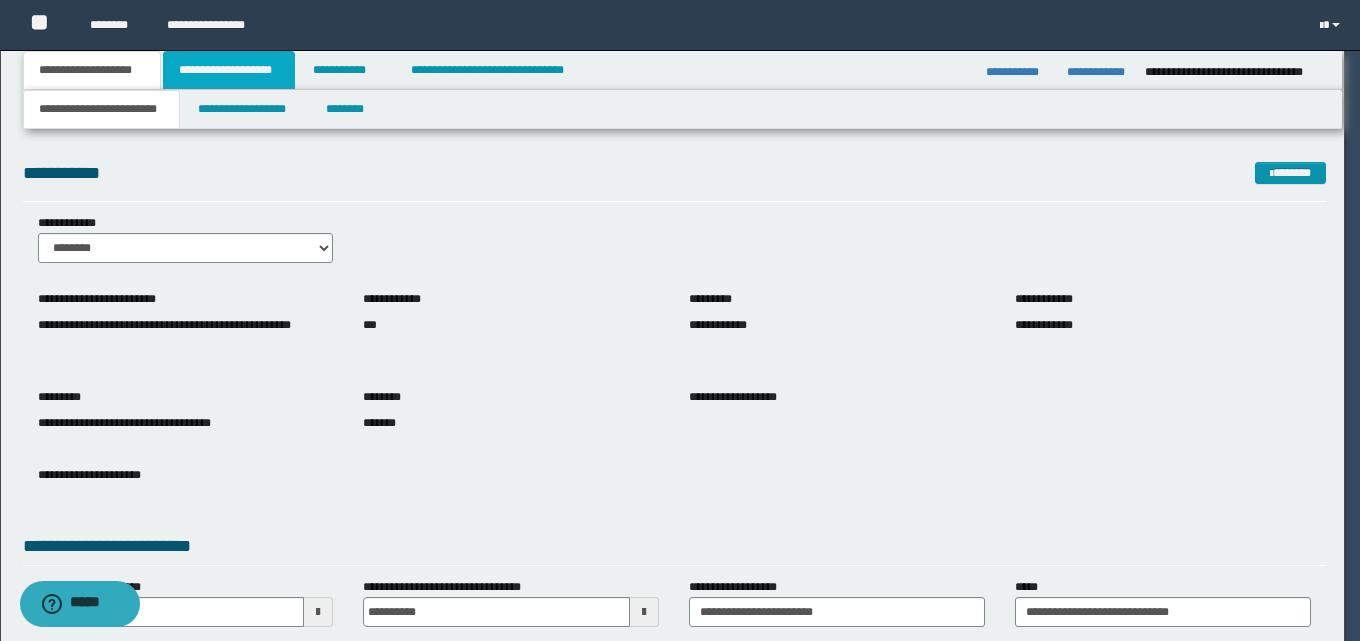 click on "**********" at bounding box center [229, 70] 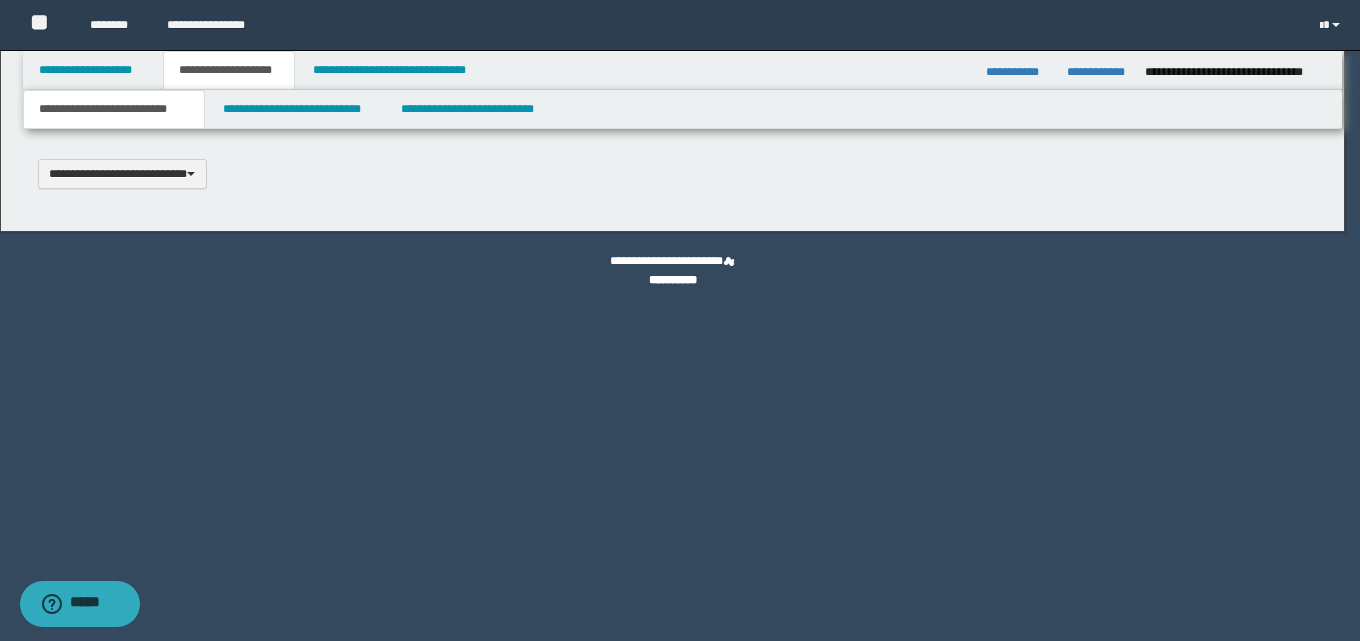 type 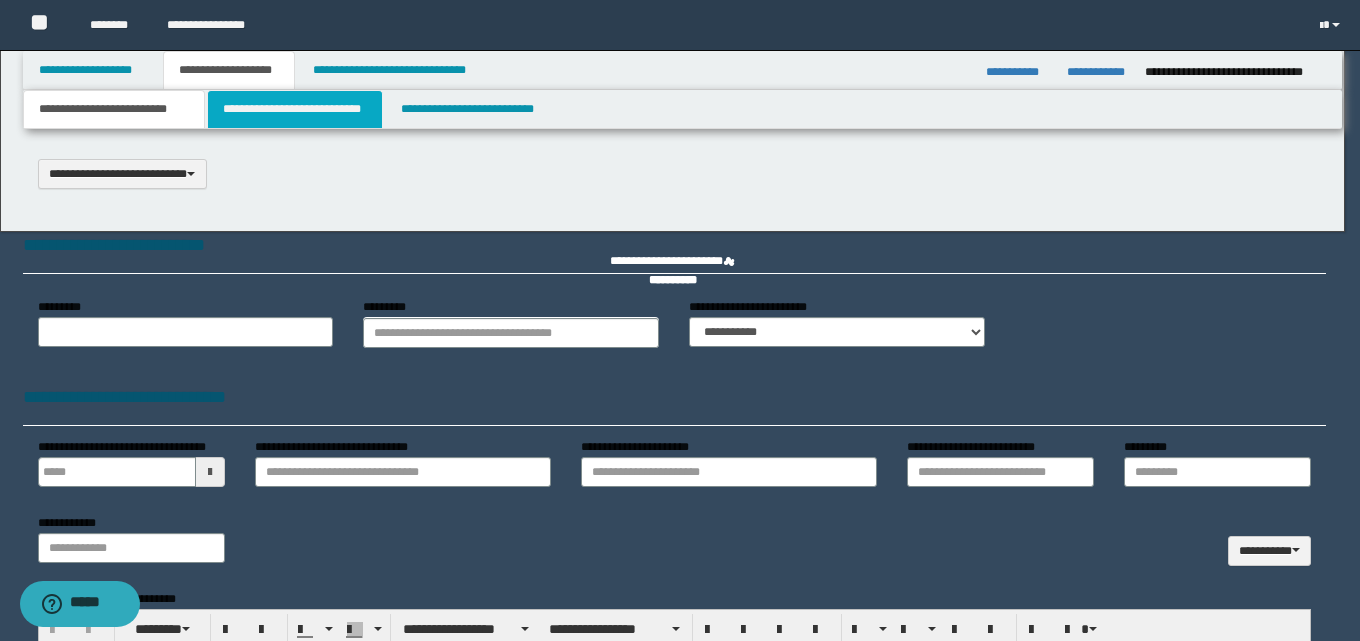 select on "*" 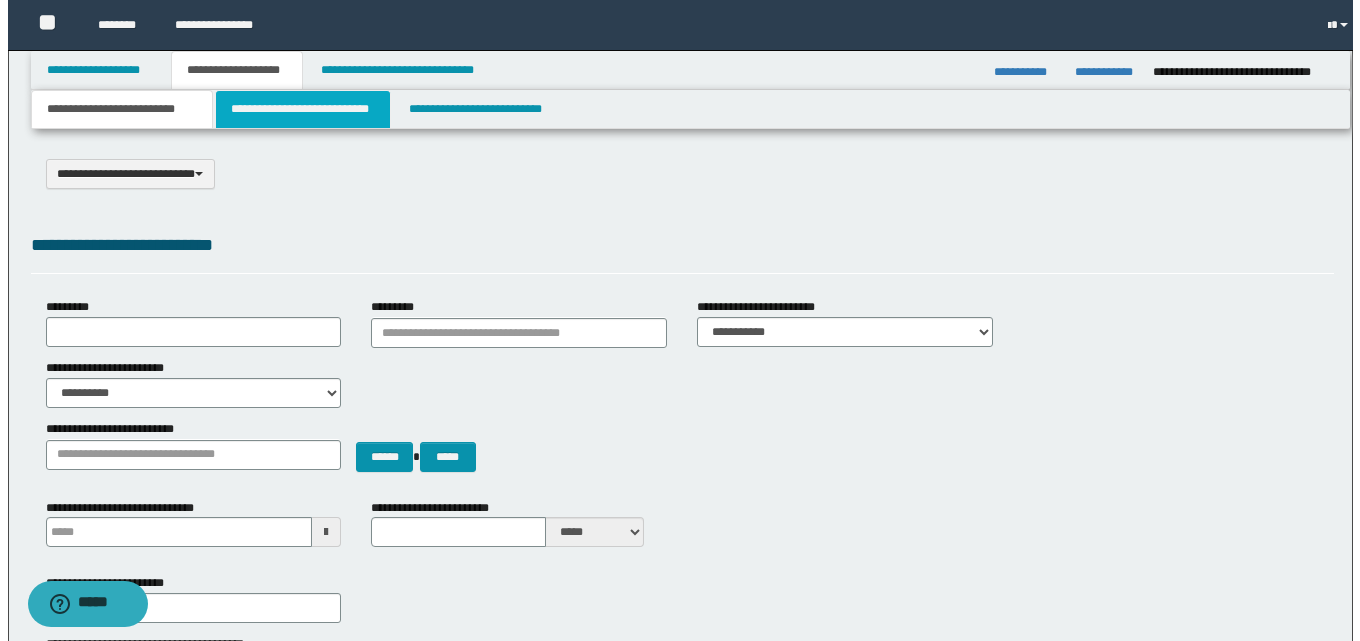 scroll, scrollTop: 0, scrollLeft: 0, axis: both 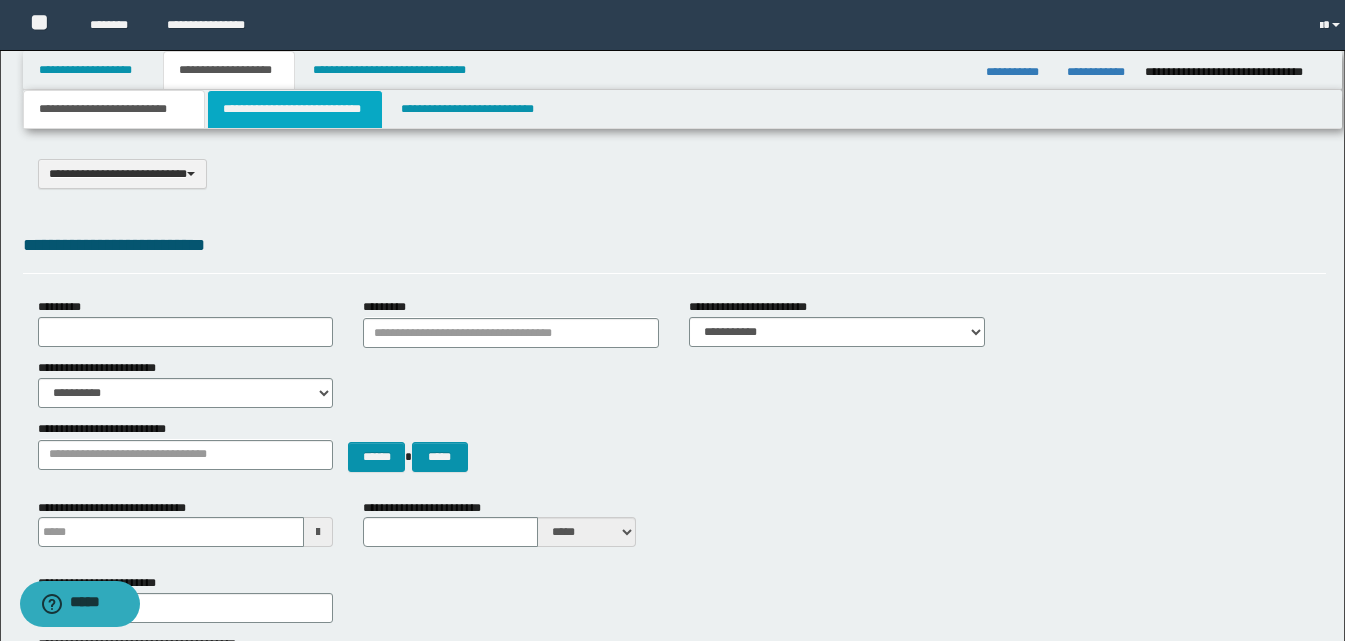 click on "**********" at bounding box center (295, 109) 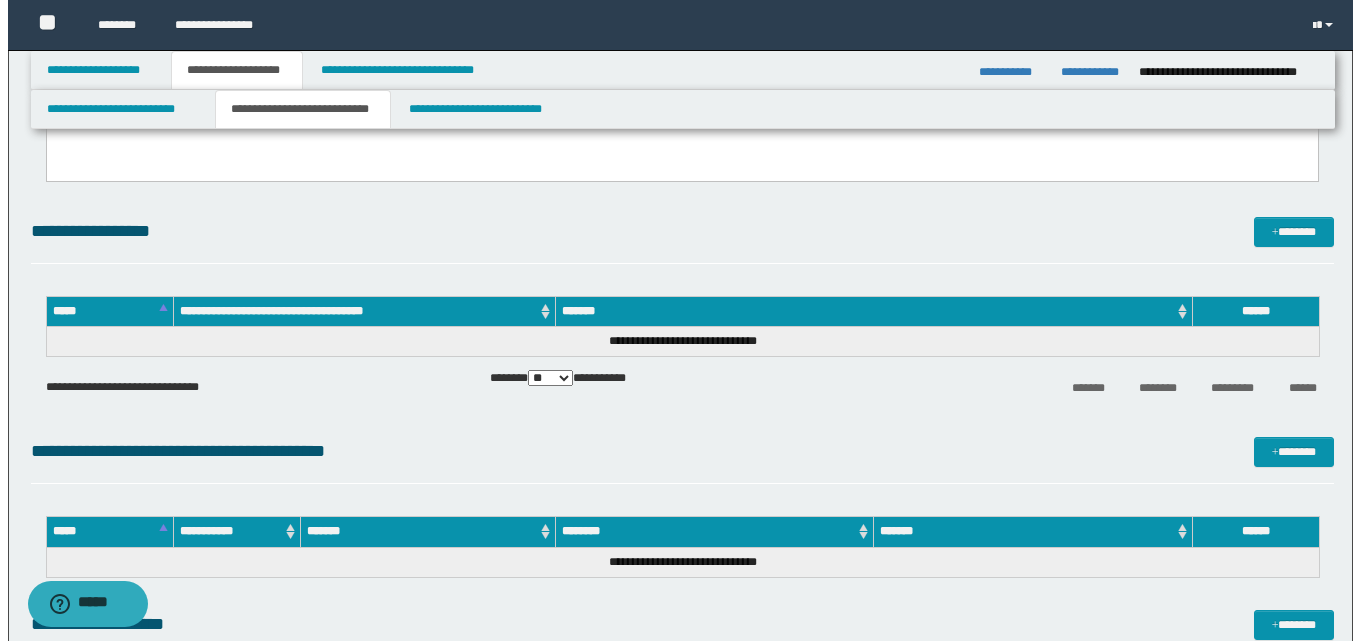 scroll, scrollTop: 600, scrollLeft: 0, axis: vertical 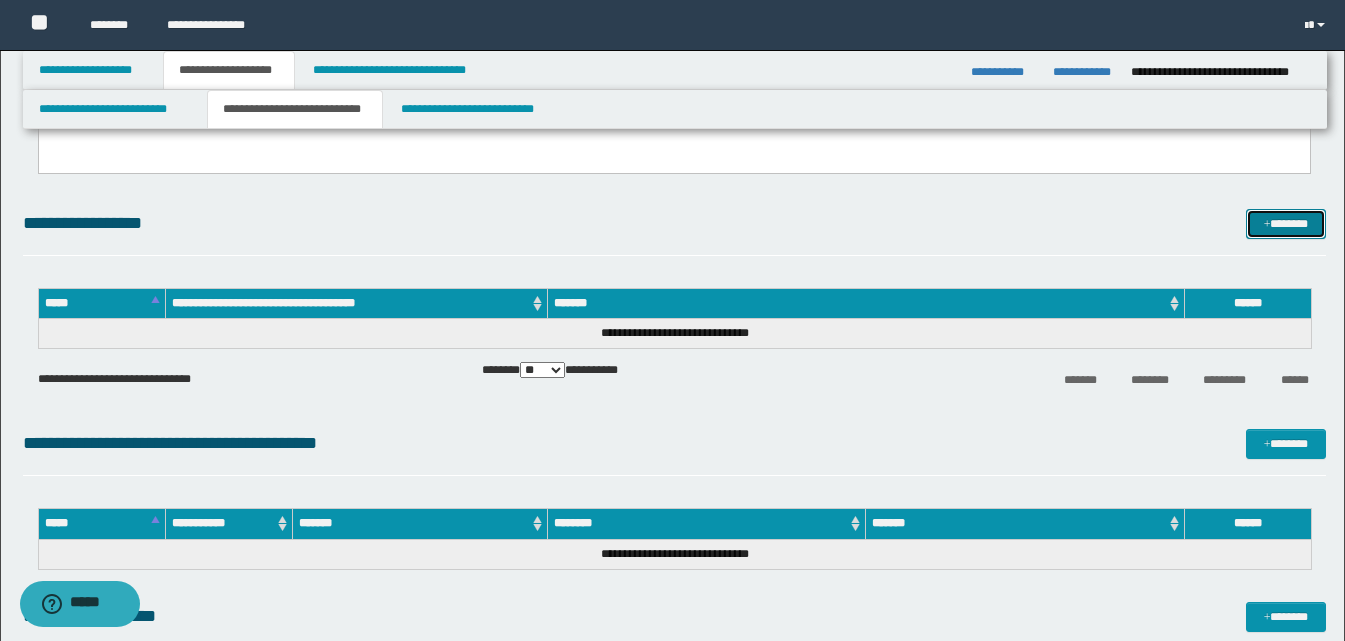click at bounding box center [1267, 225] 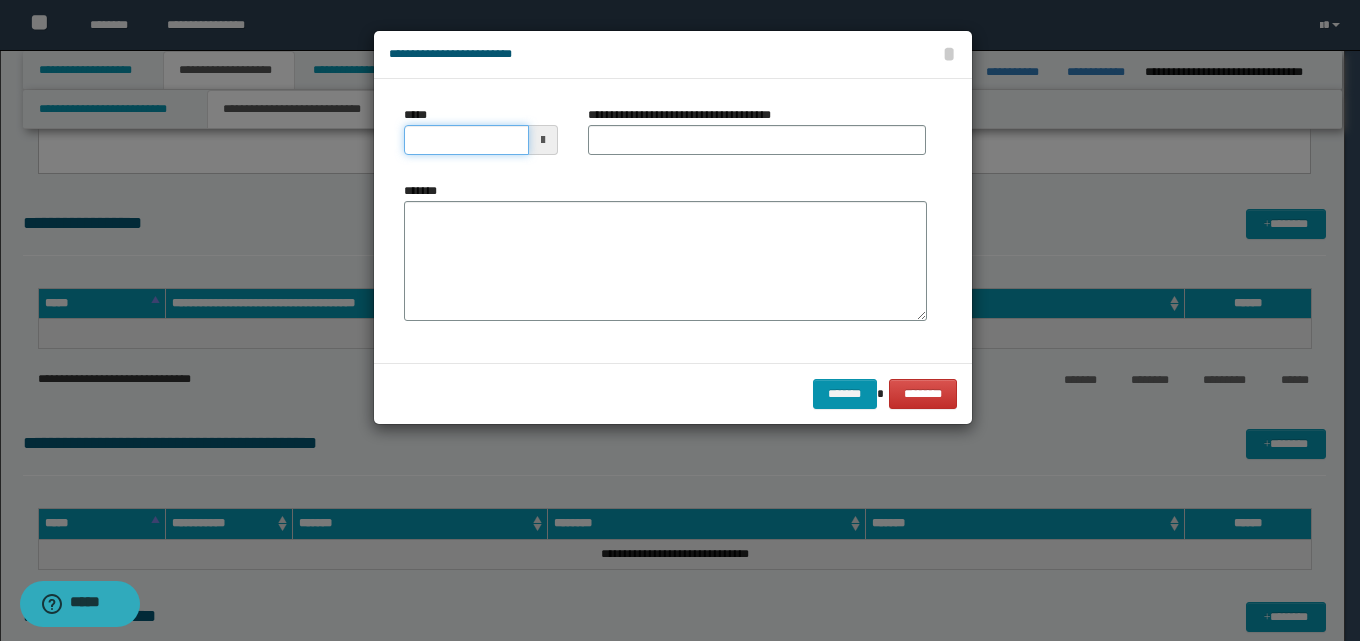 click on "*****" at bounding box center [466, 140] 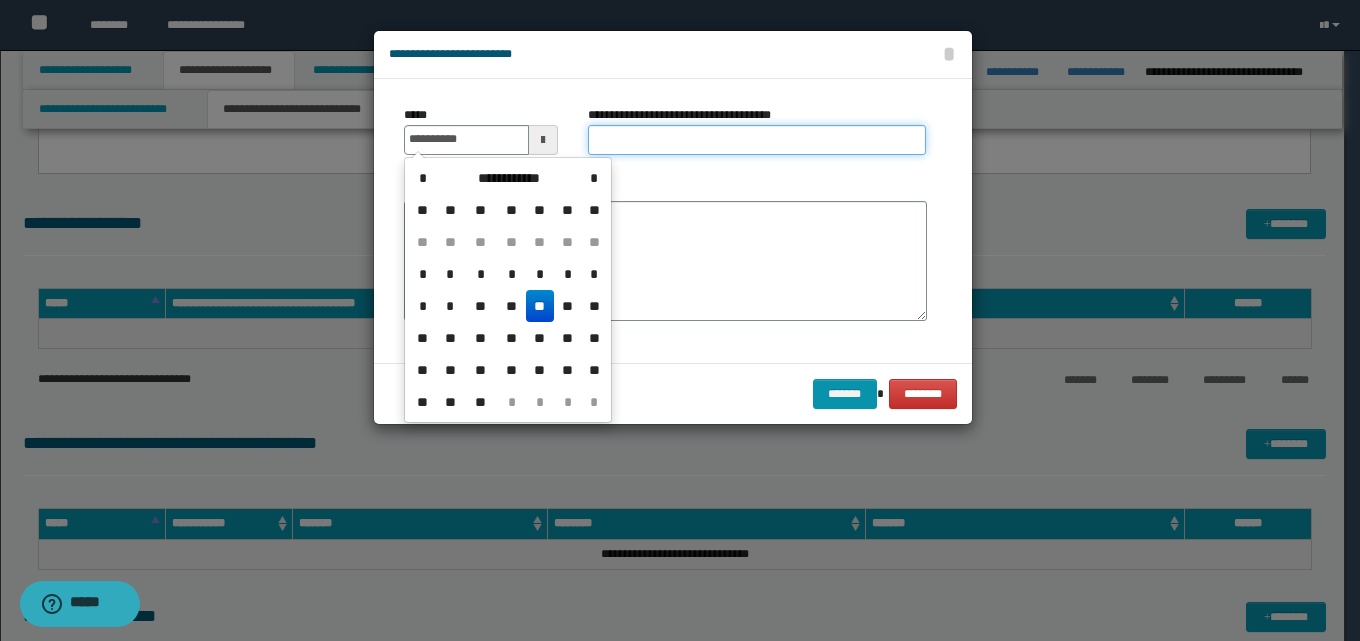 click on "**********" at bounding box center [757, 140] 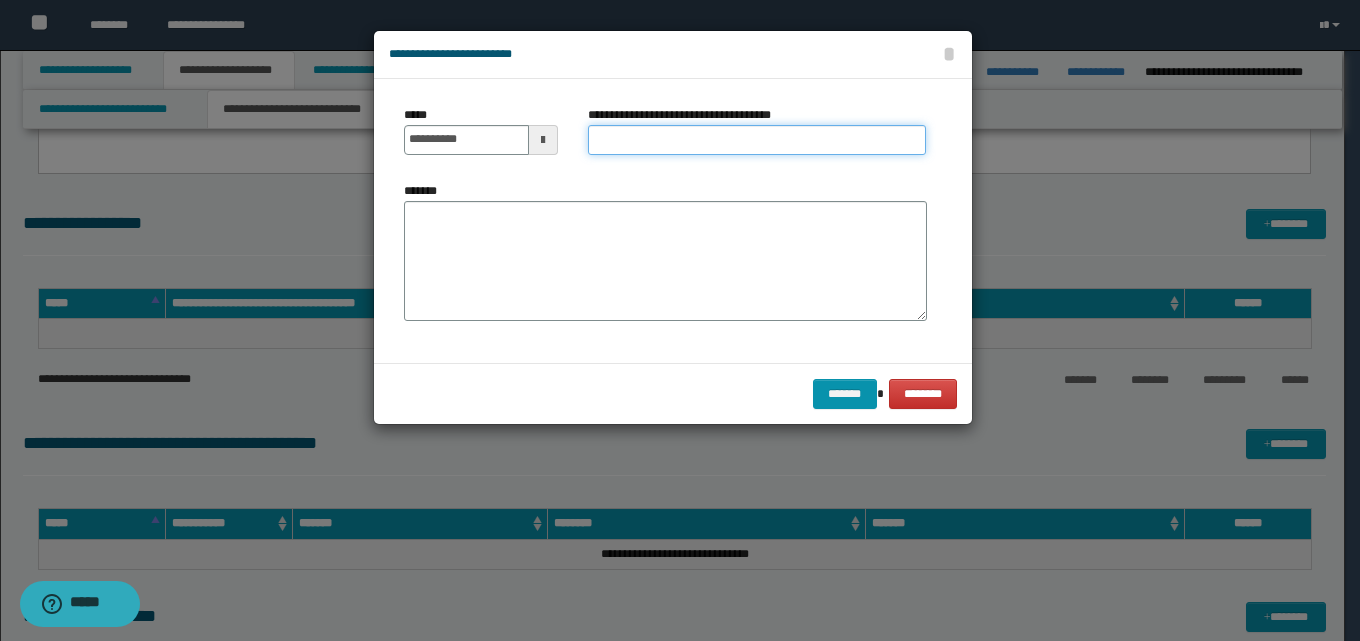 click on "**********" at bounding box center (757, 140) 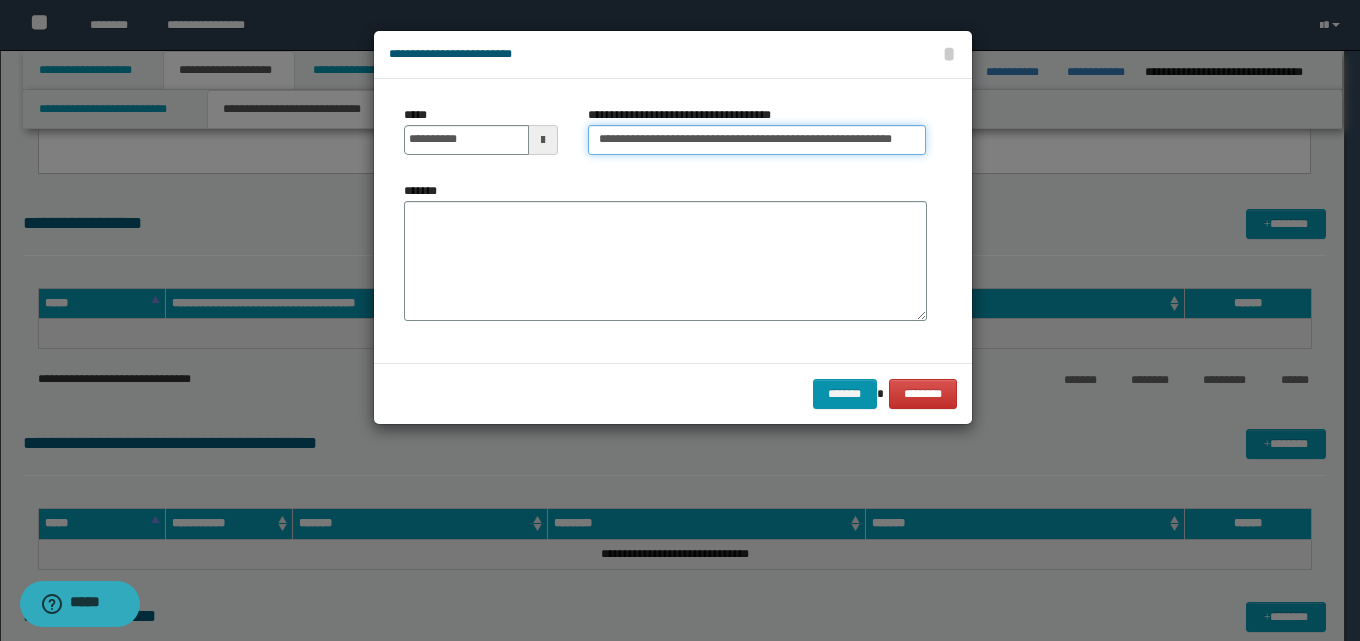 drag, startPoint x: 679, startPoint y: 138, endPoint x: 820, endPoint y: 143, distance: 141.08862 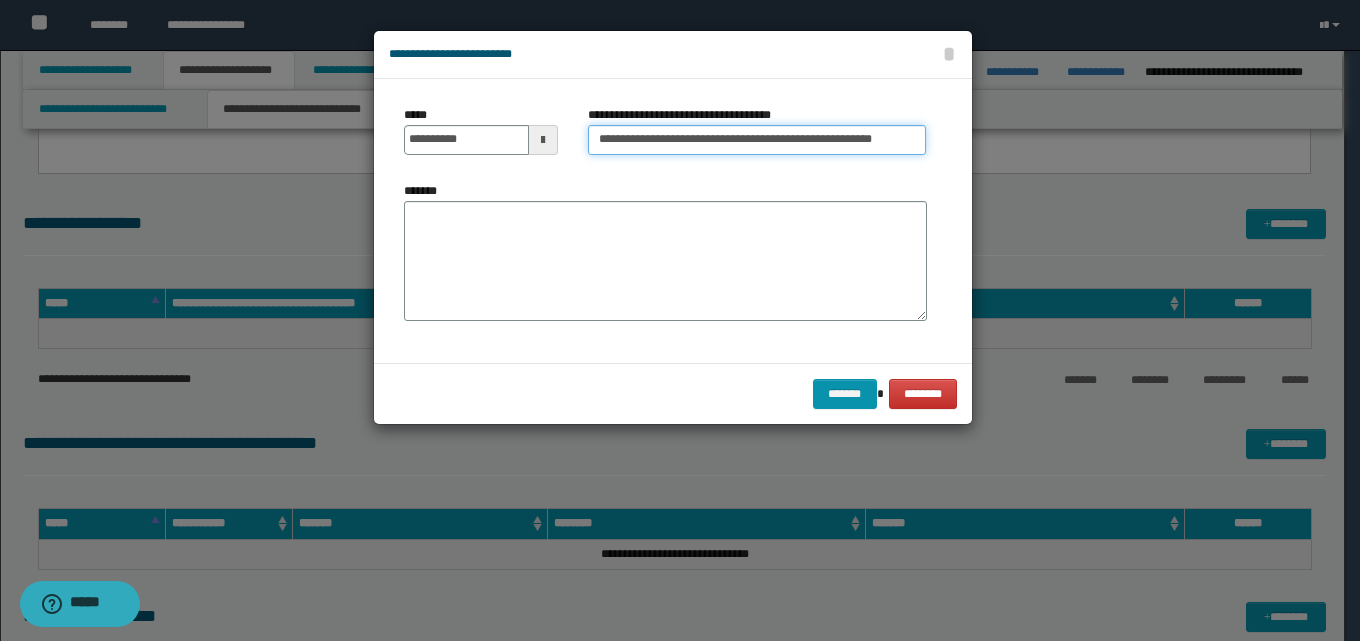 type on "**********" 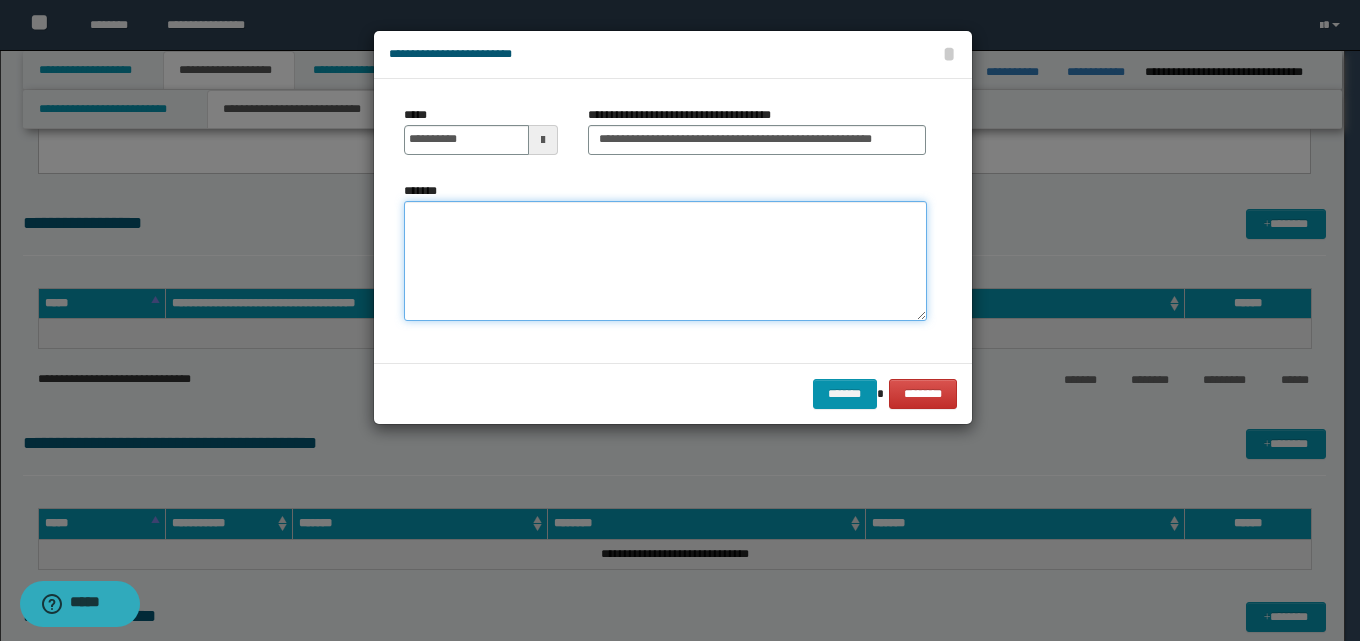 click on "*******" at bounding box center [665, 261] 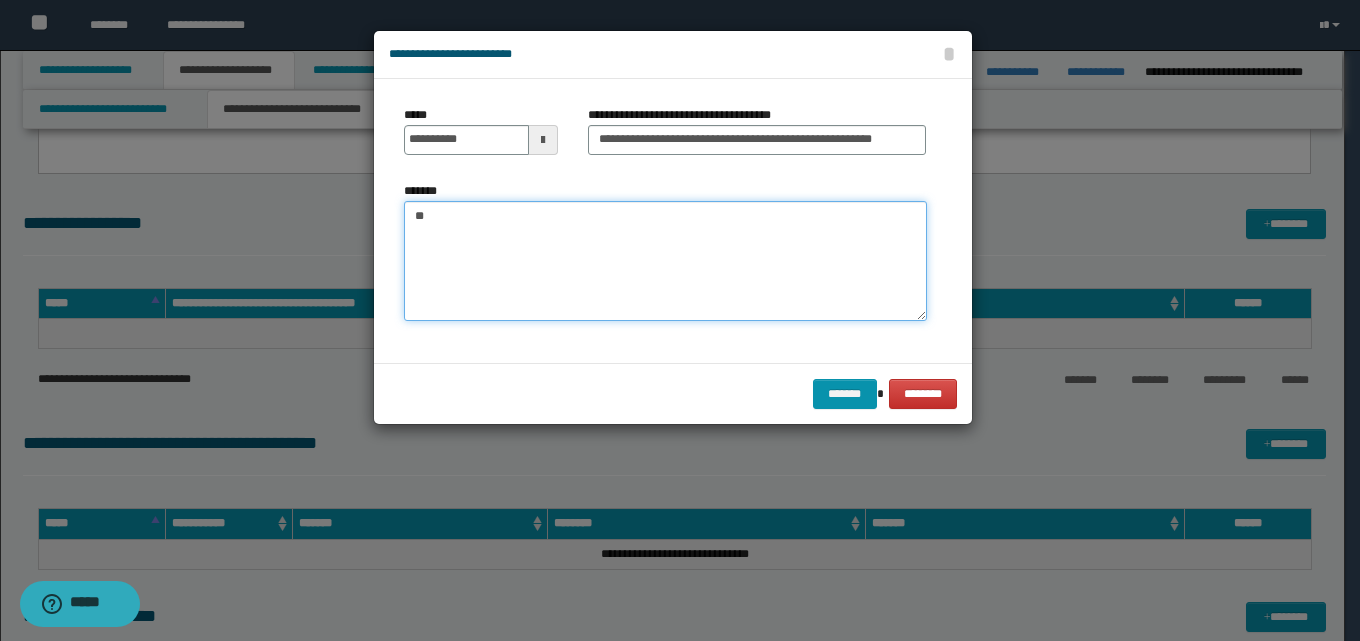 type on "*" 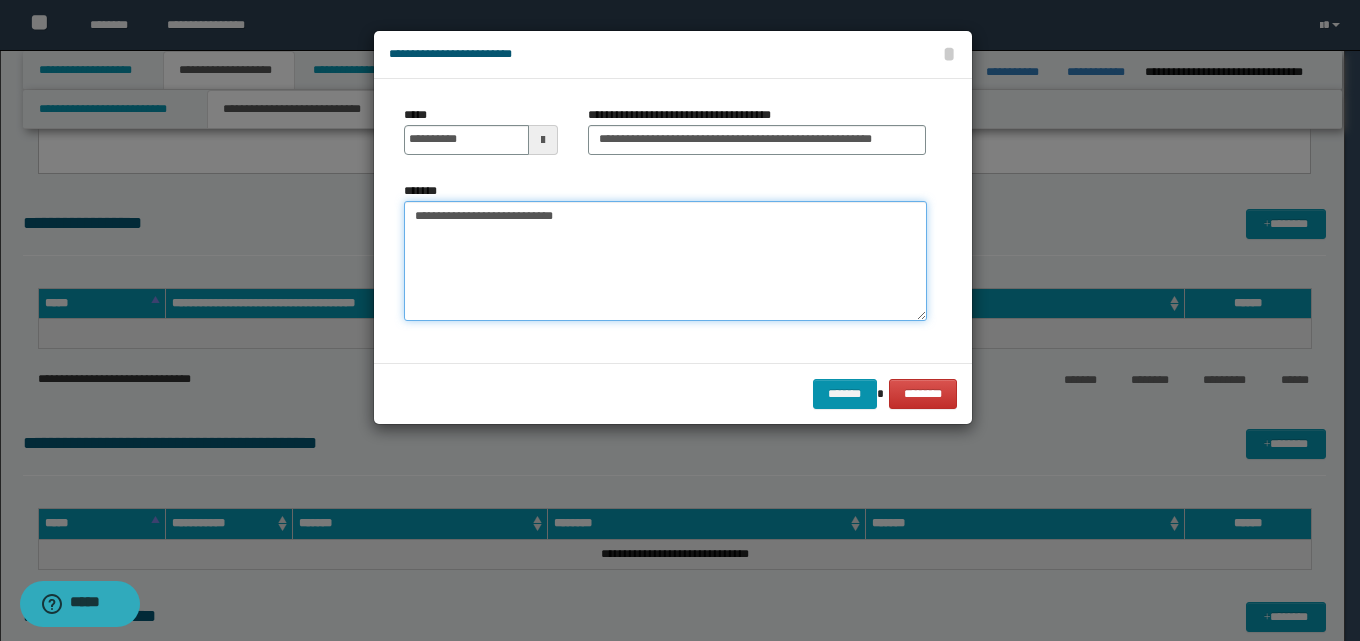 paste on "**********" 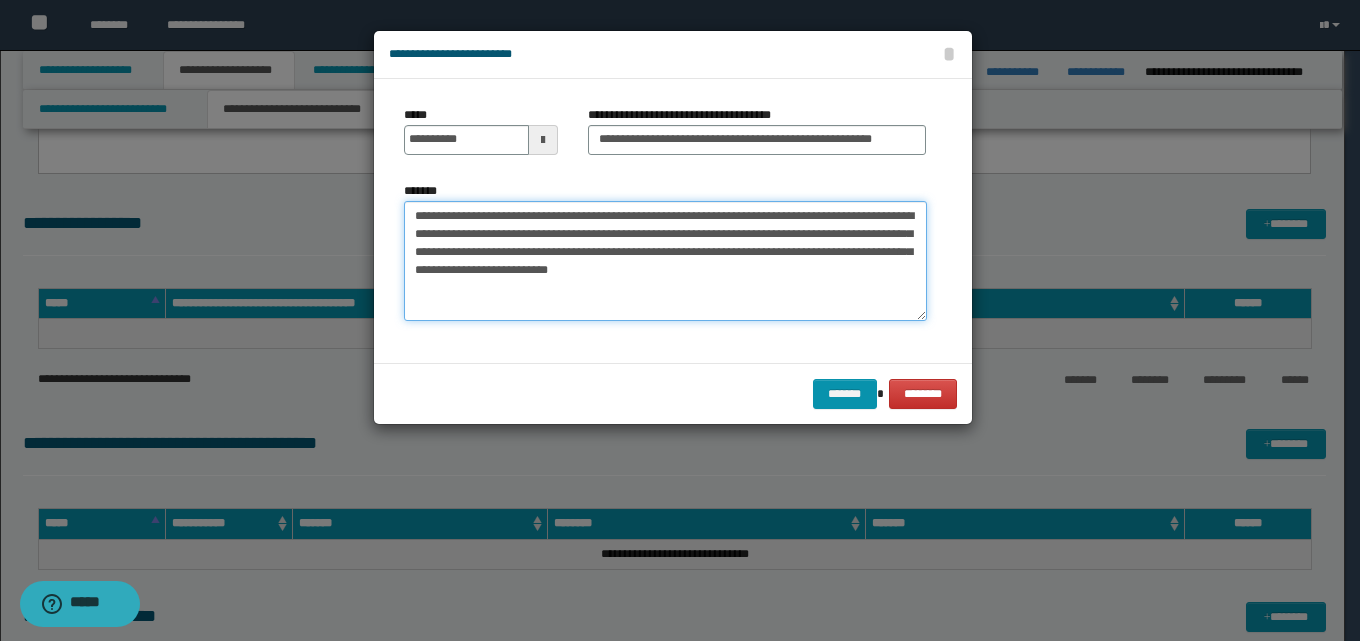 click on "**********" at bounding box center [665, 261] 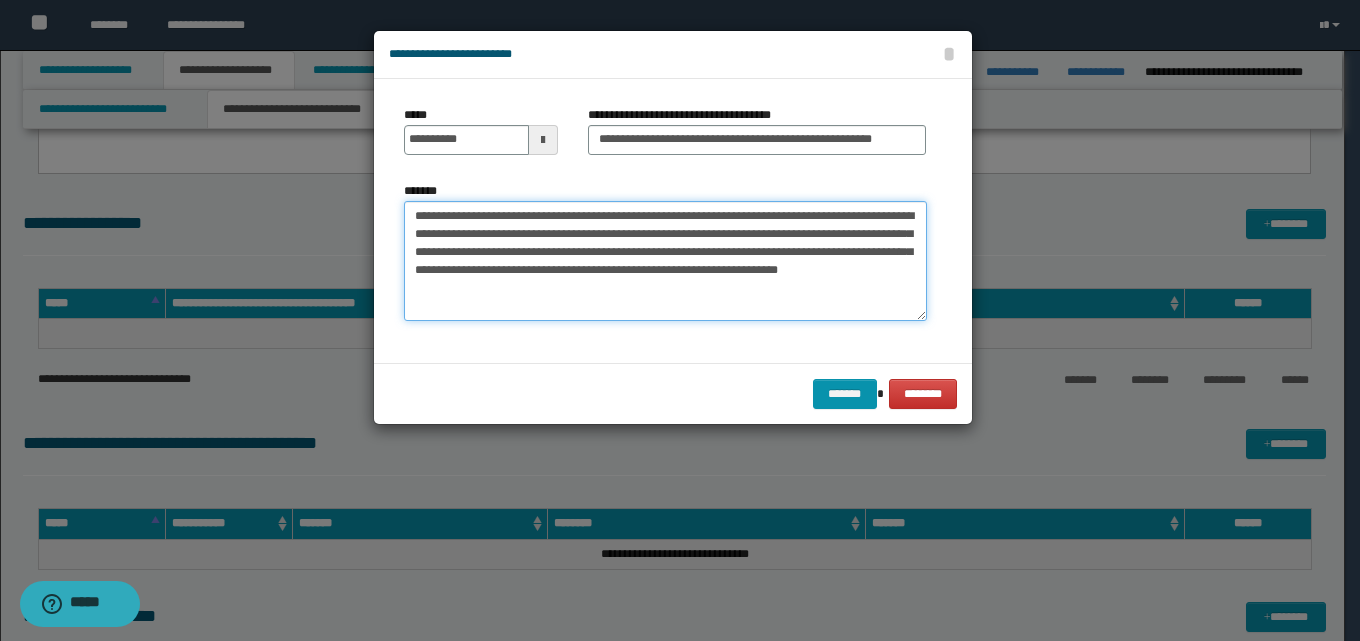 click on "**********" at bounding box center (665, 261) 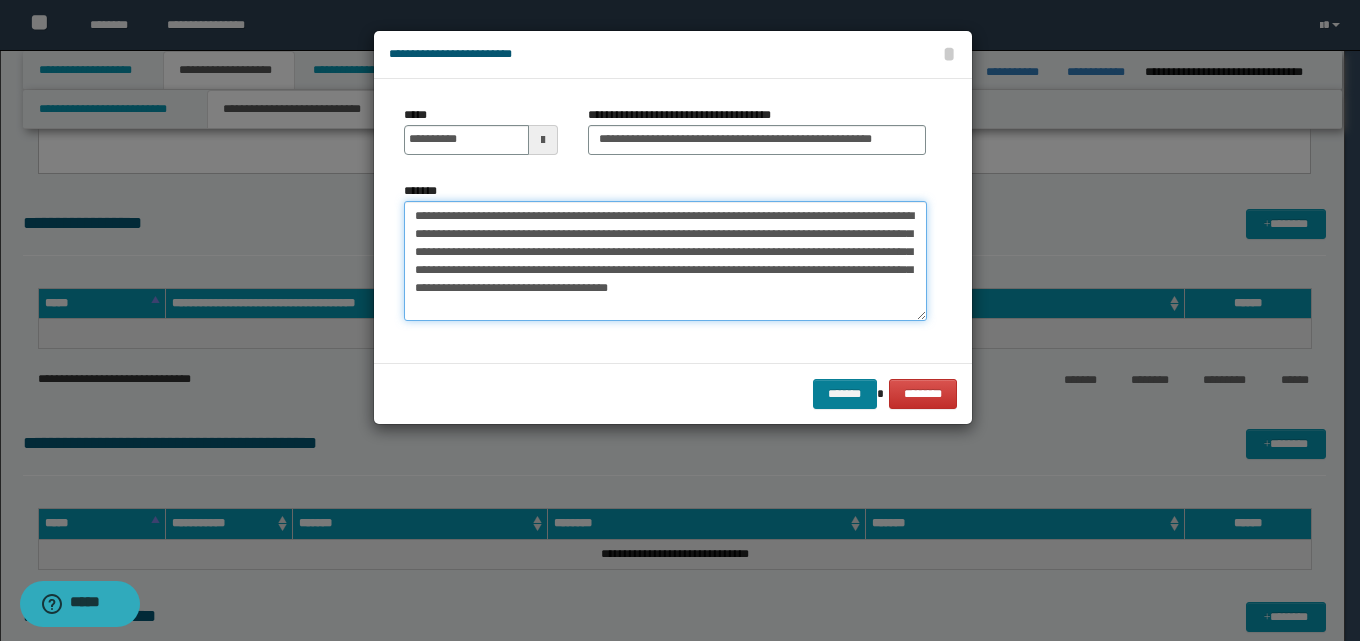 type on "**********" 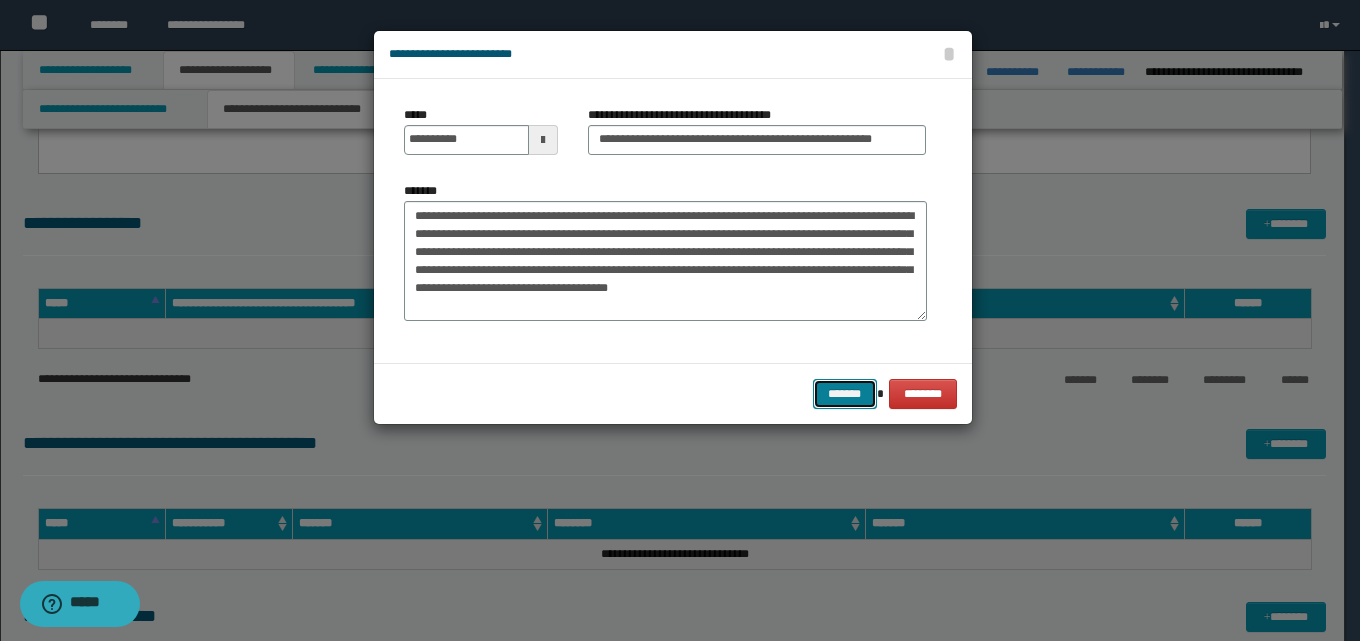 click on "*******" at bounding box center (845, 394) 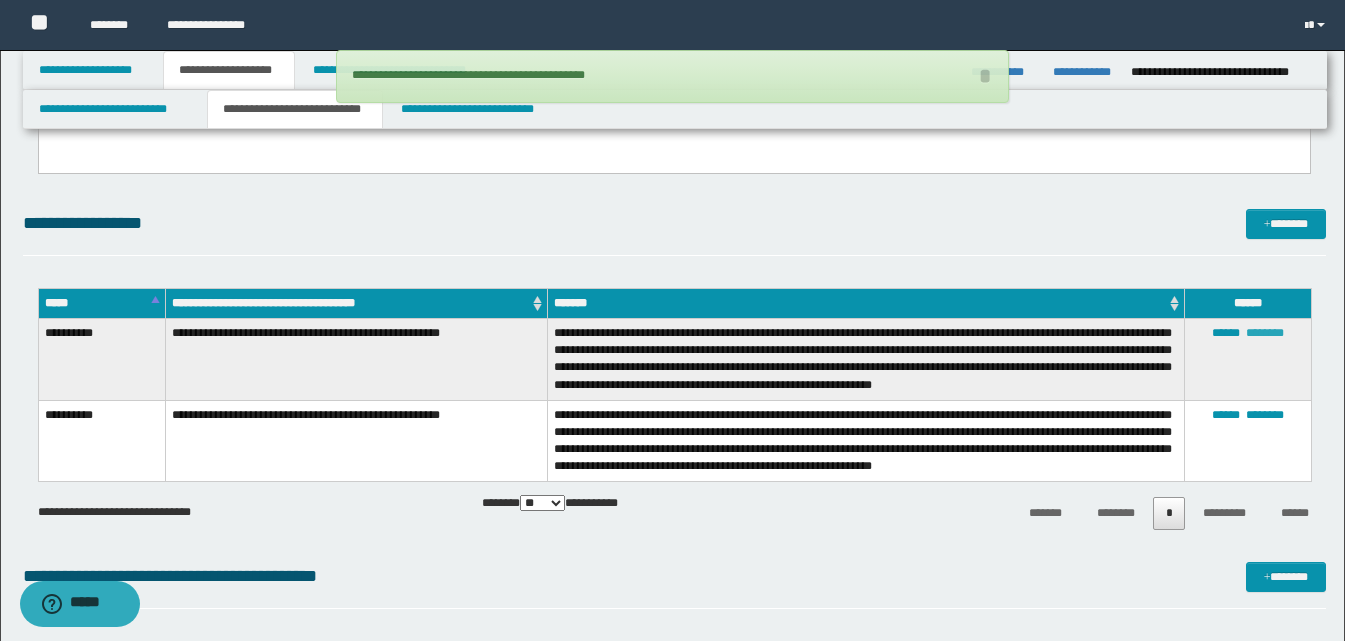 click on "********" at bounding box center (1265, 333) 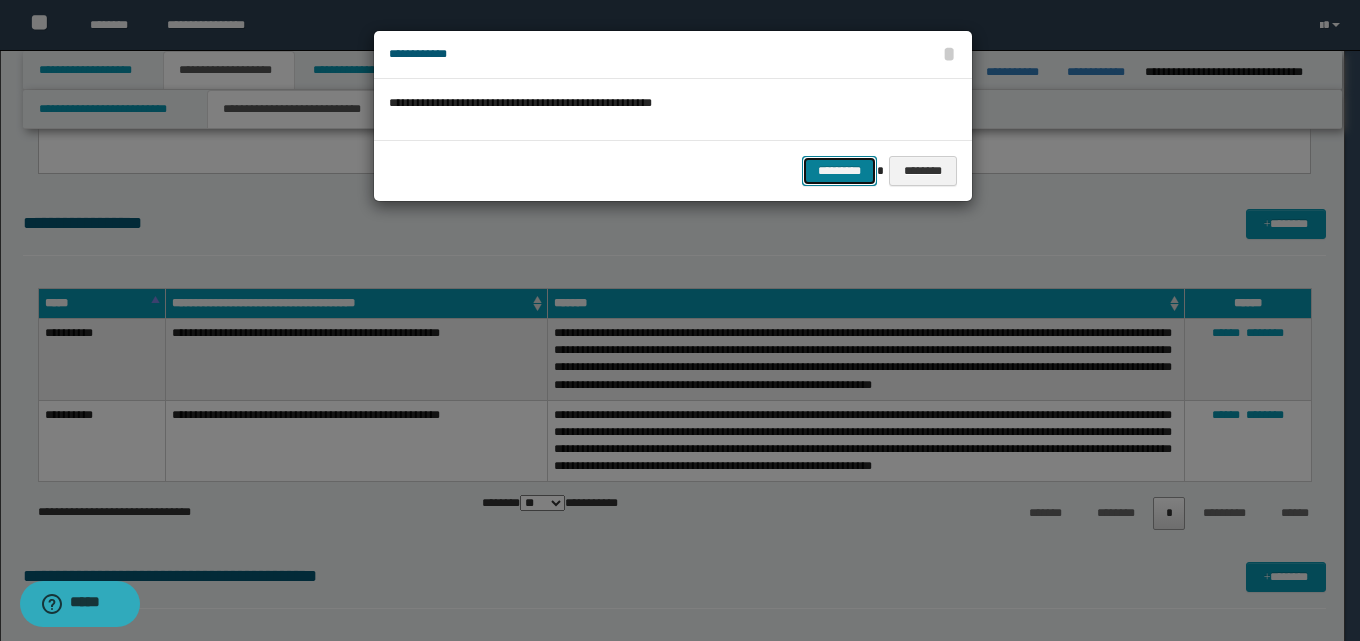 click on "*********" at bounding box center (839, 171) 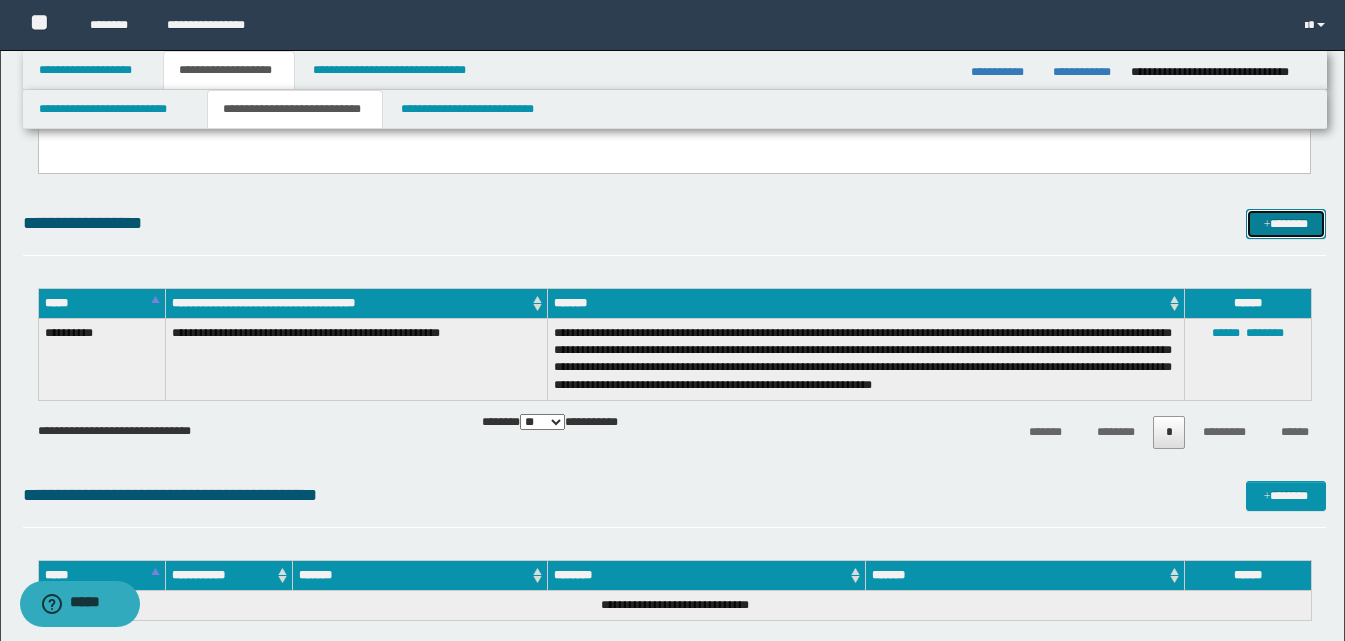 click on "*******" at bounding box center (1286, 224) 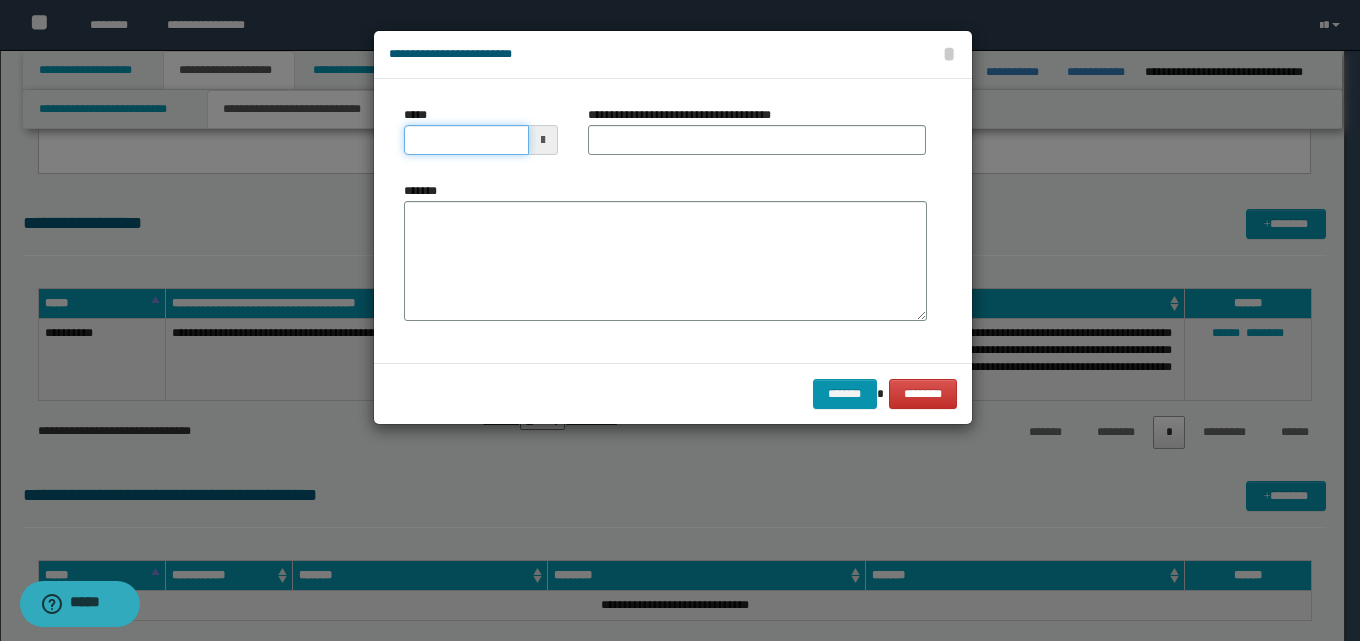 click on "*****" at bounding box center [466, 140] 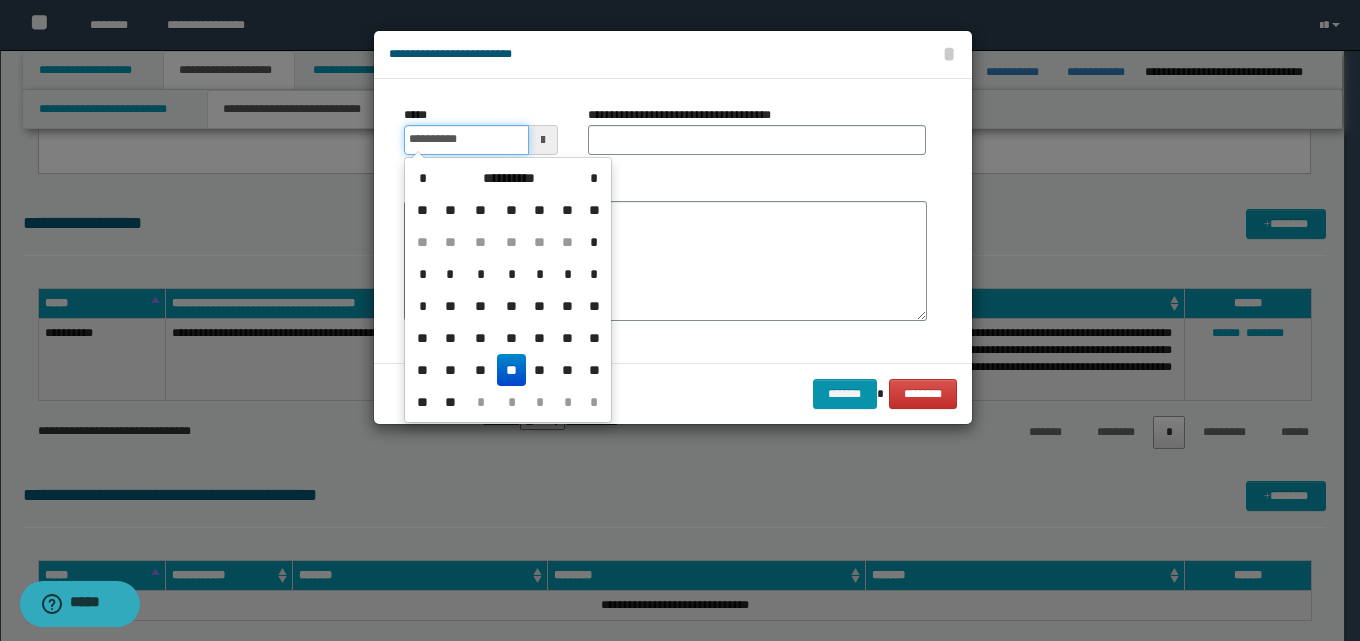 type on "**********" 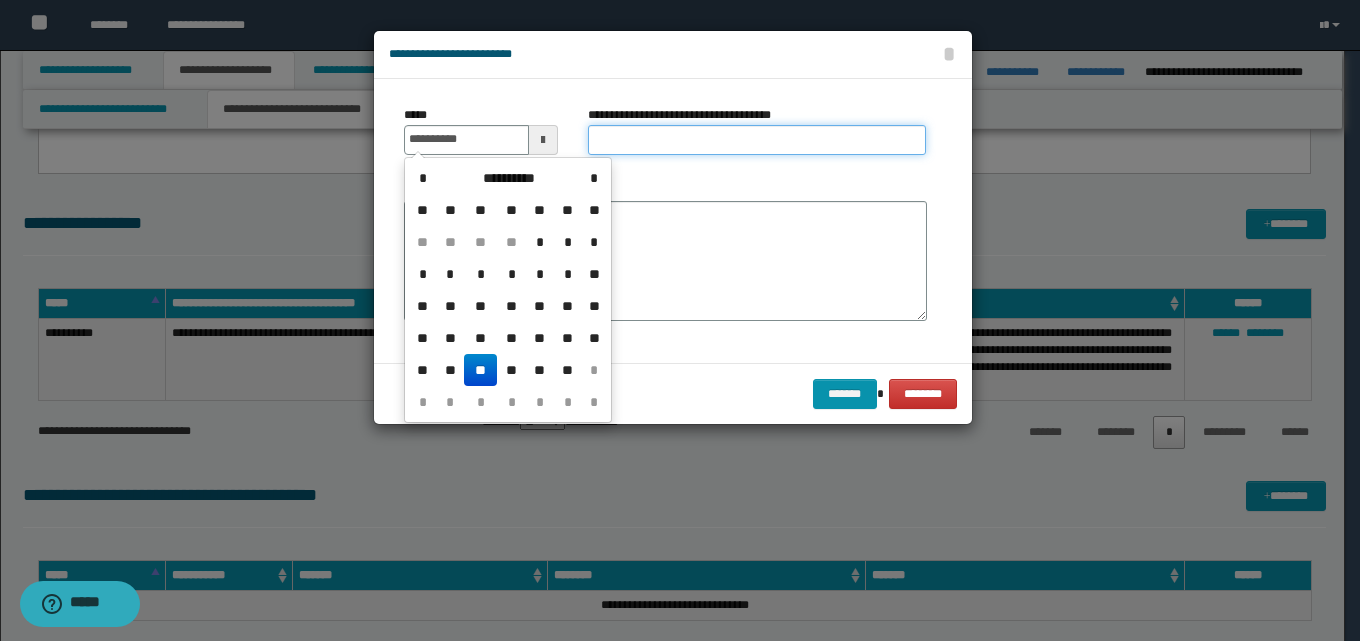 type on "**********" 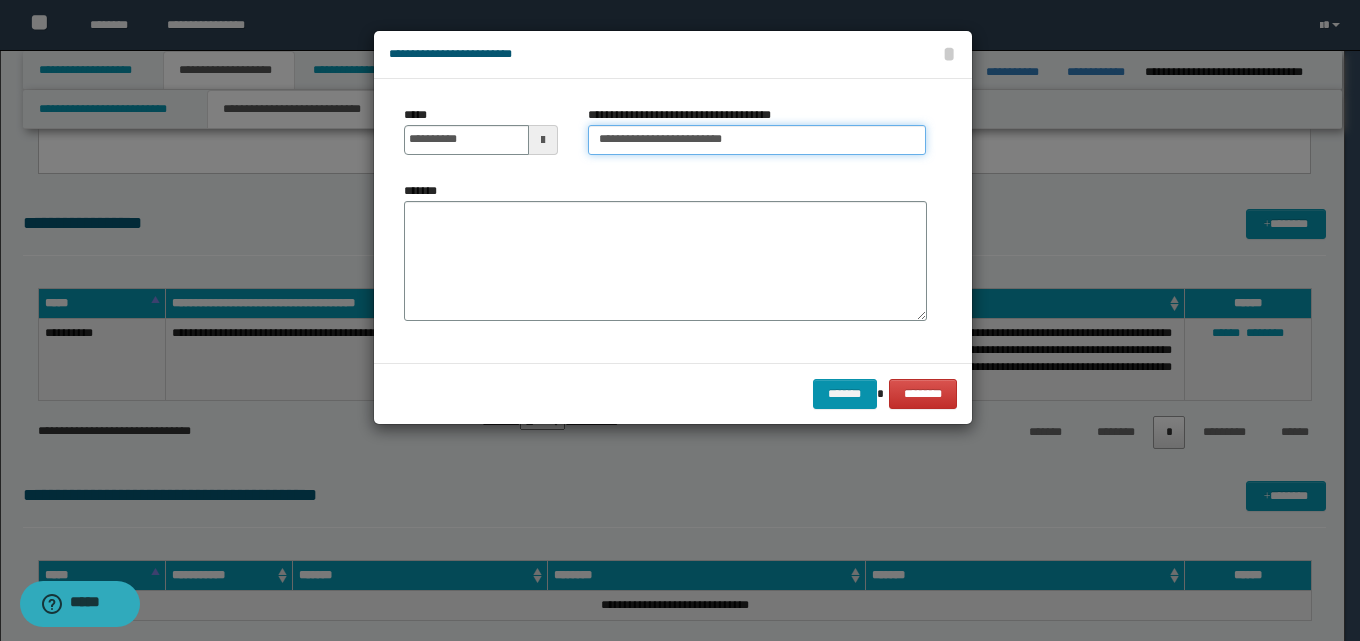 click on "**********" at bounding box center [757, 140] 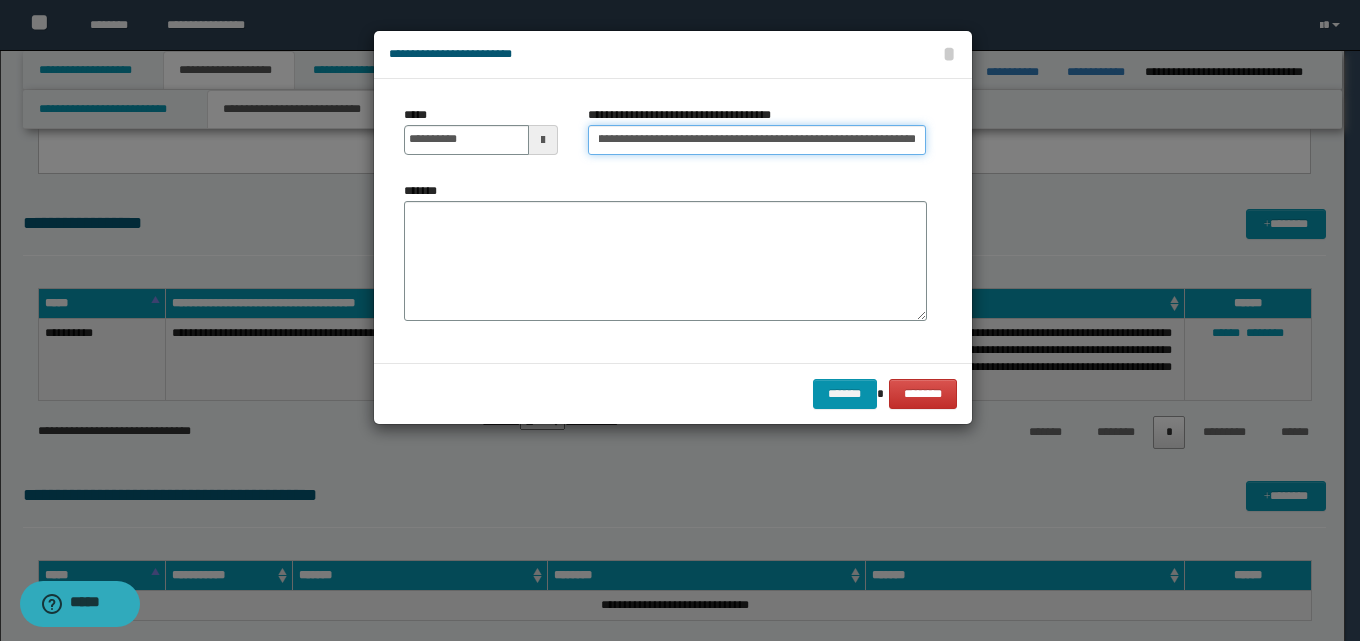 scroll, scrollTop: 0, scrollLeft: 55, axis: horizontal 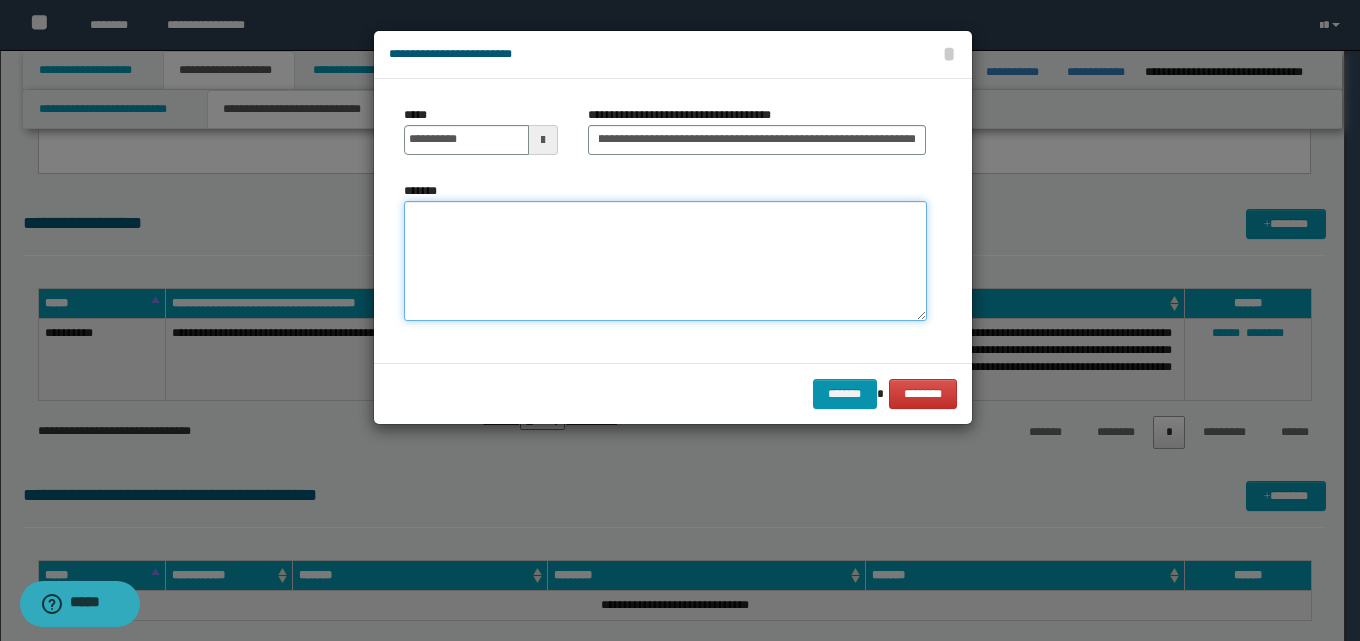 click on "*******" at bounding box center [665, 261] 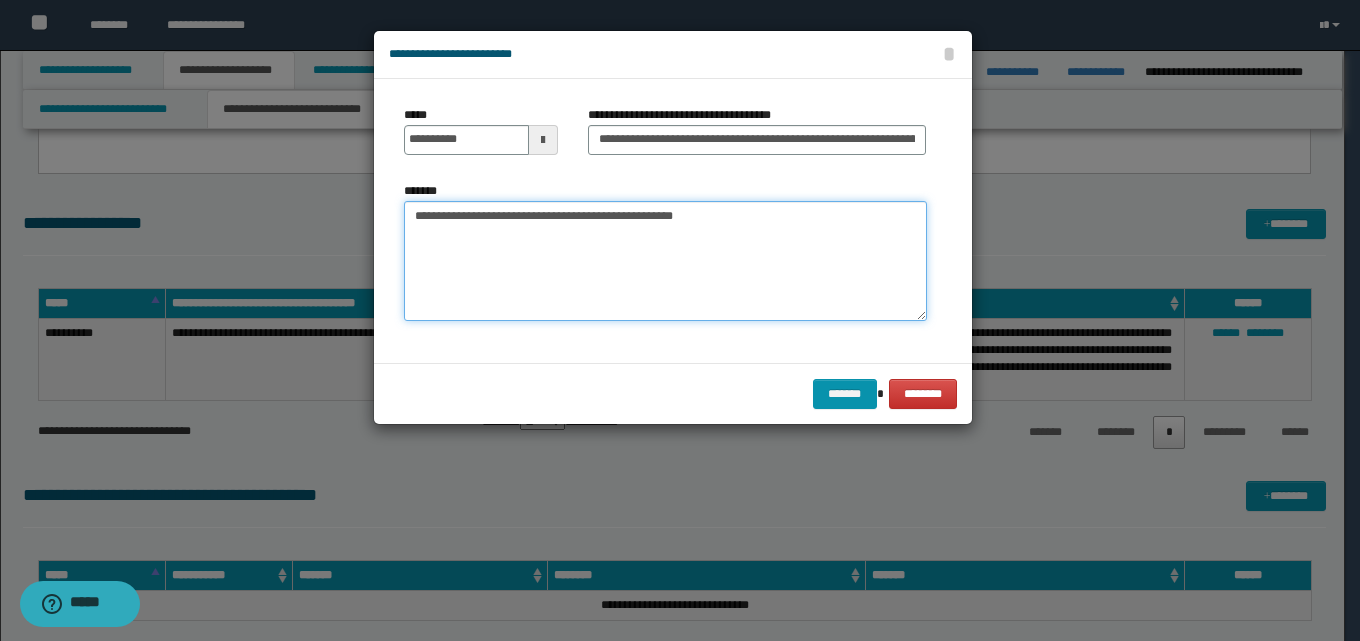 click on "**********" at bounding box center [665, 261] 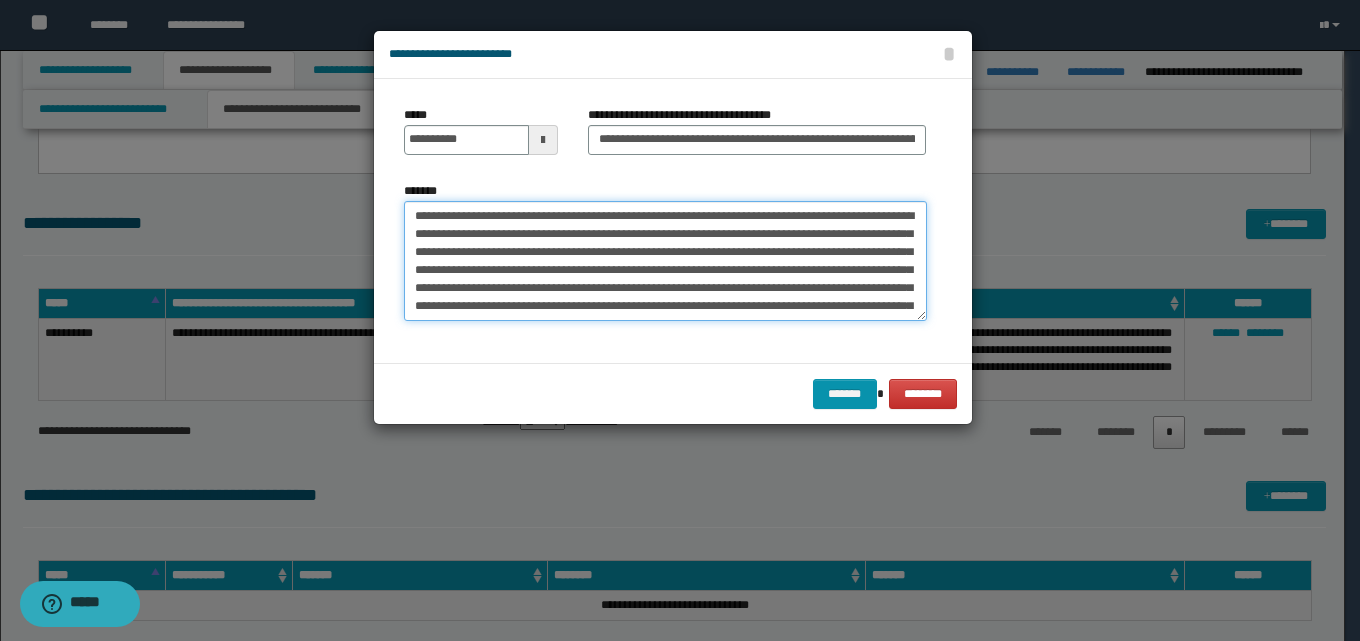 scroll, scrollTop: 30, scrollLeft: 0, axis: vertical 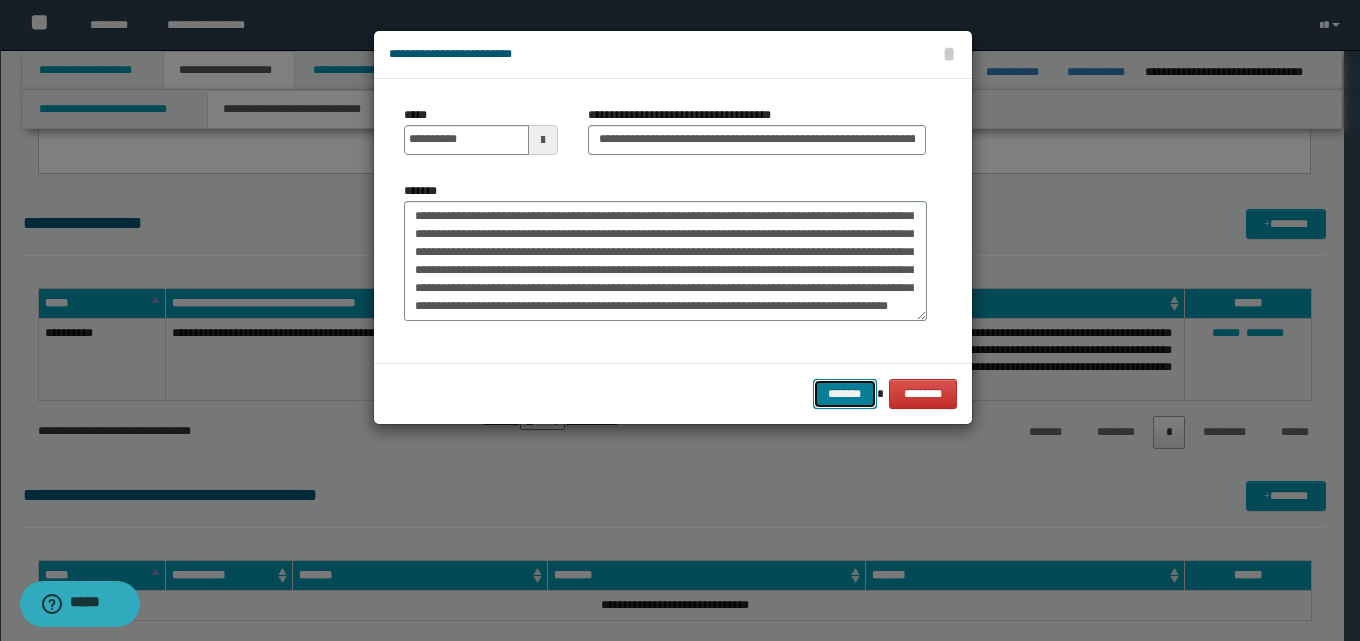 click on "*******" at bounding box center (845, 394) 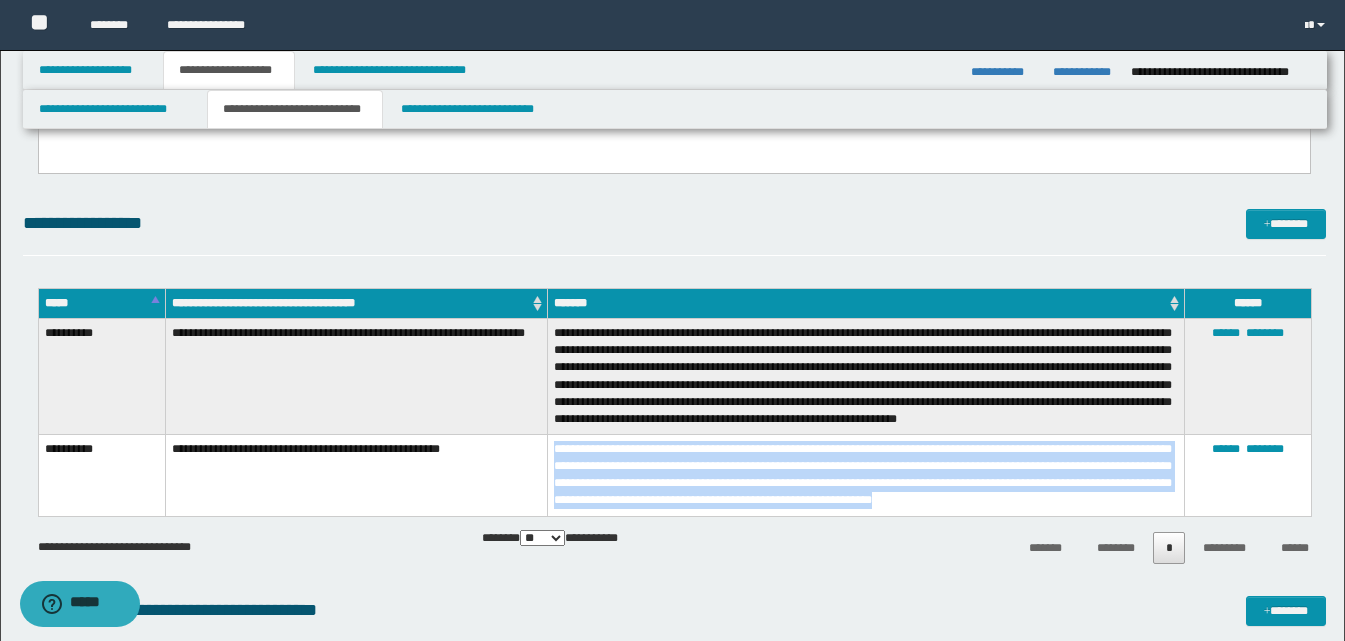 drag, startPoint x: 554, startPoint y: 447, endPoint x: 1074, endPoint y: 508, distance: 523.5657 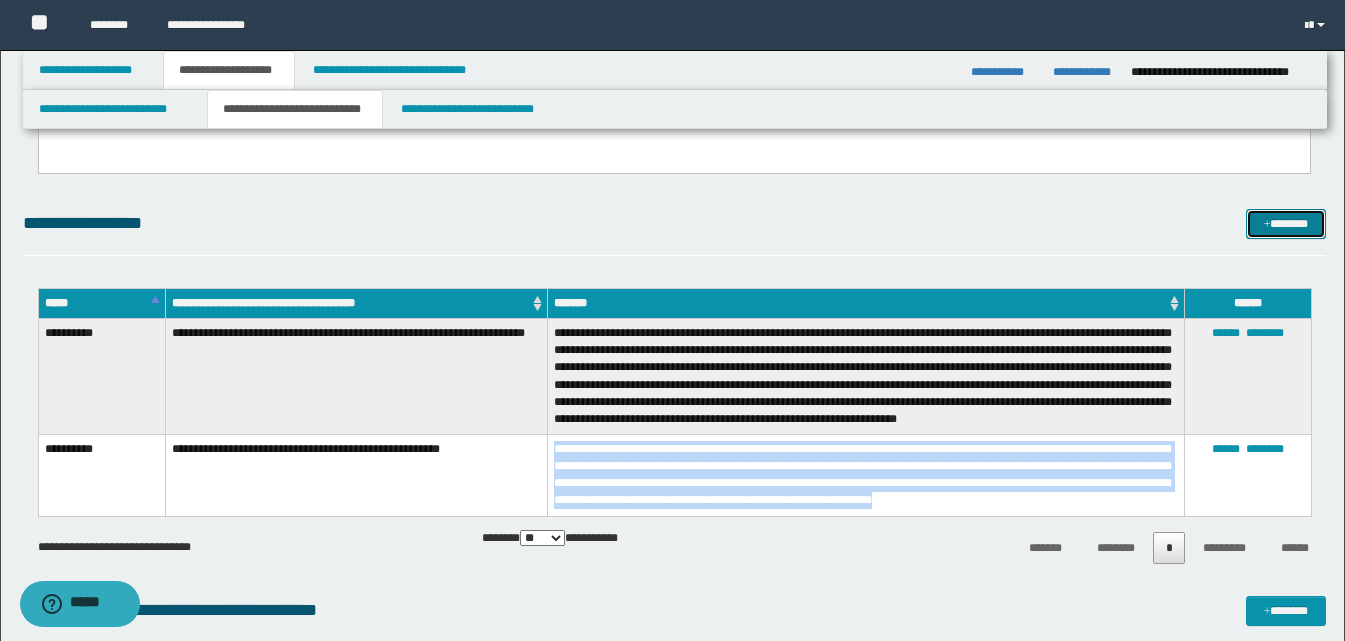 click on "*******" at bounding box center [1286, 224] 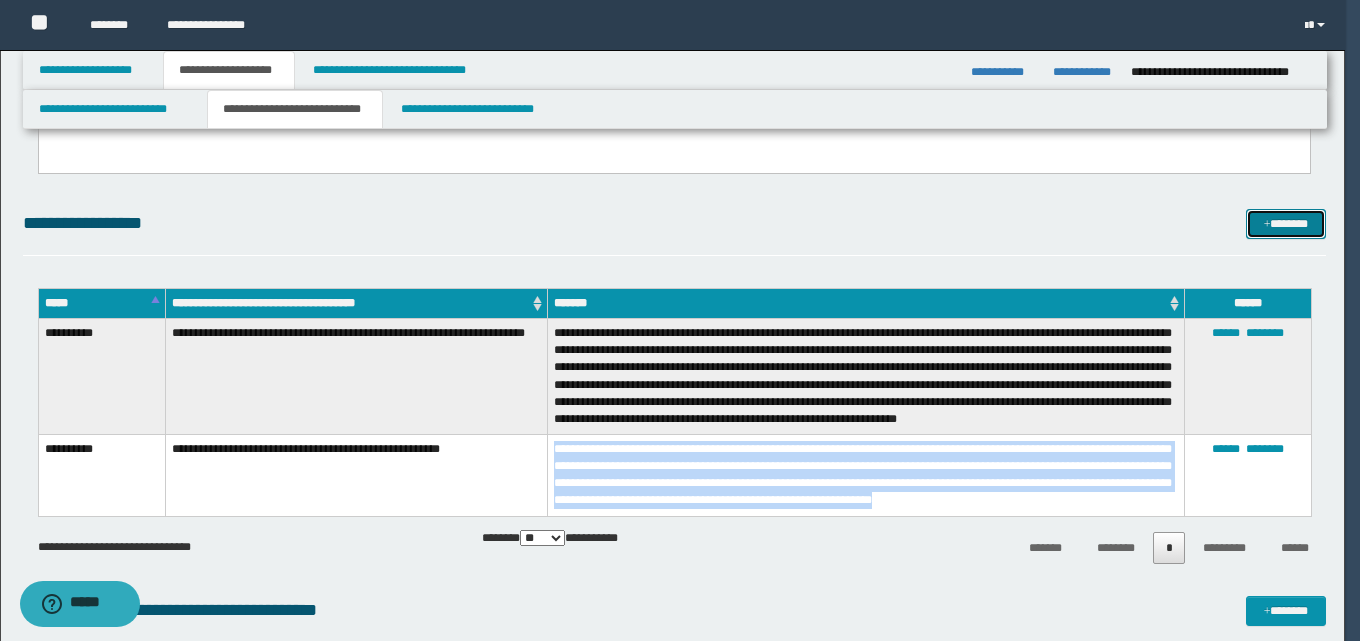 scroll, scrollTop: 0, scrollLeft: 0, axis: both 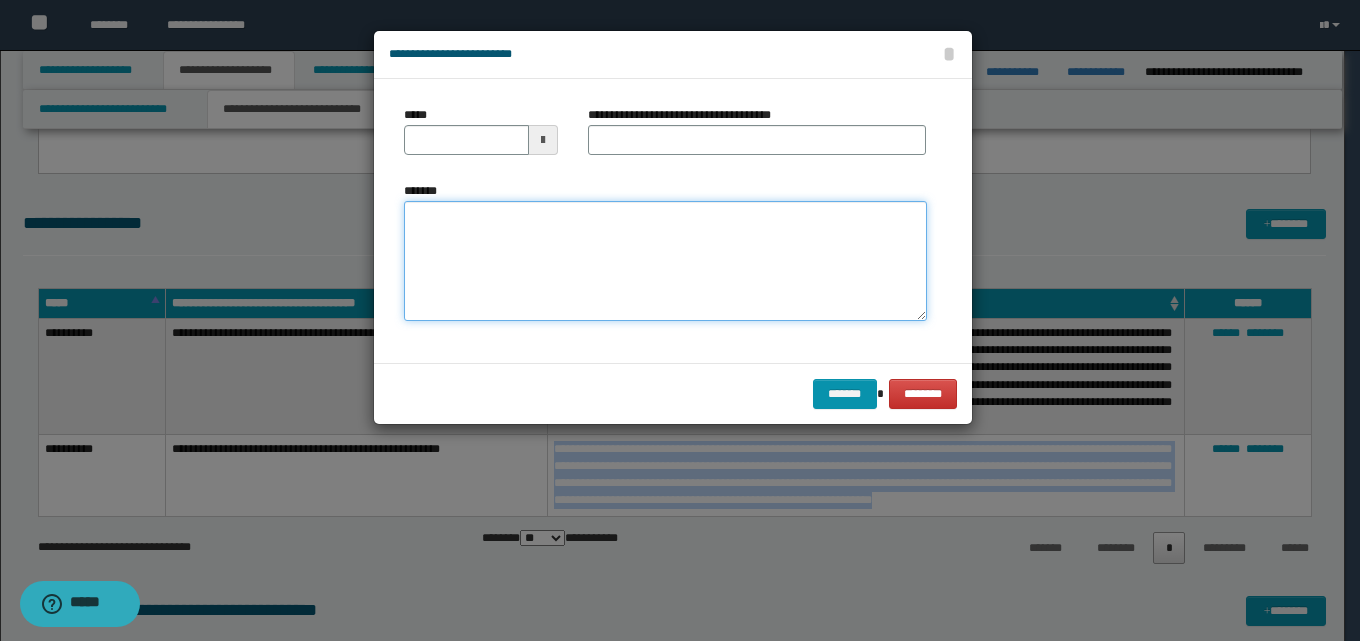click on "*******" at bounding box center (665, 261) 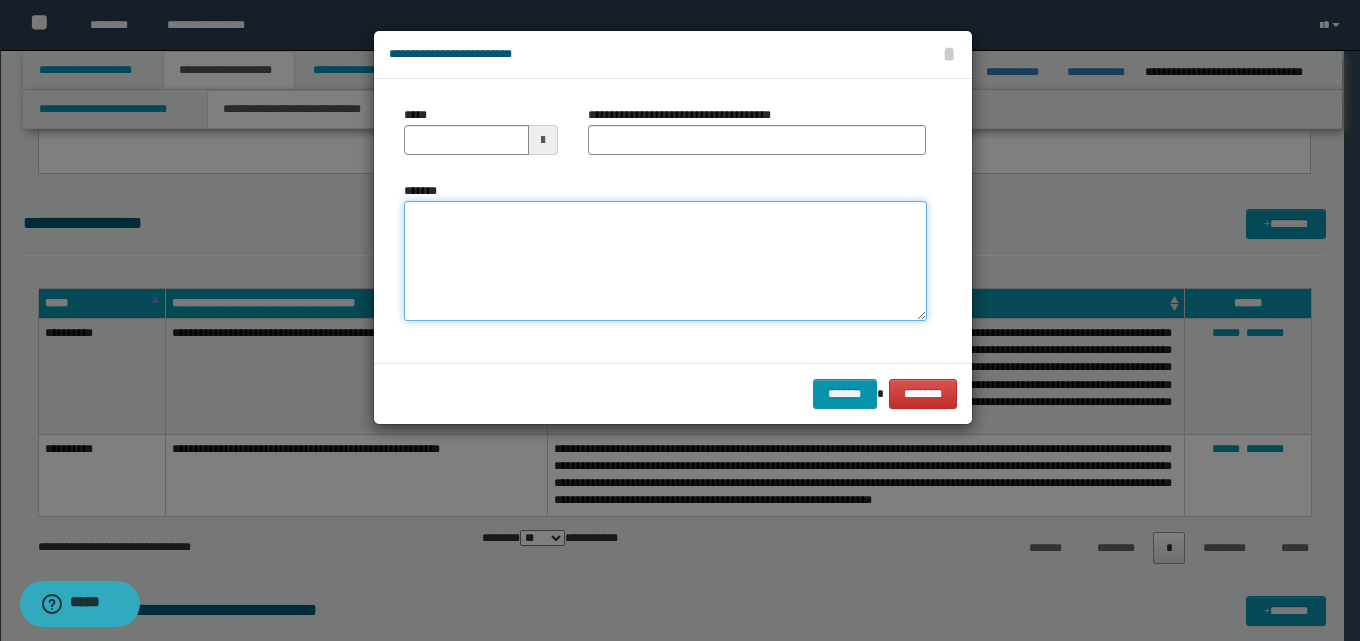 paste on "**********" 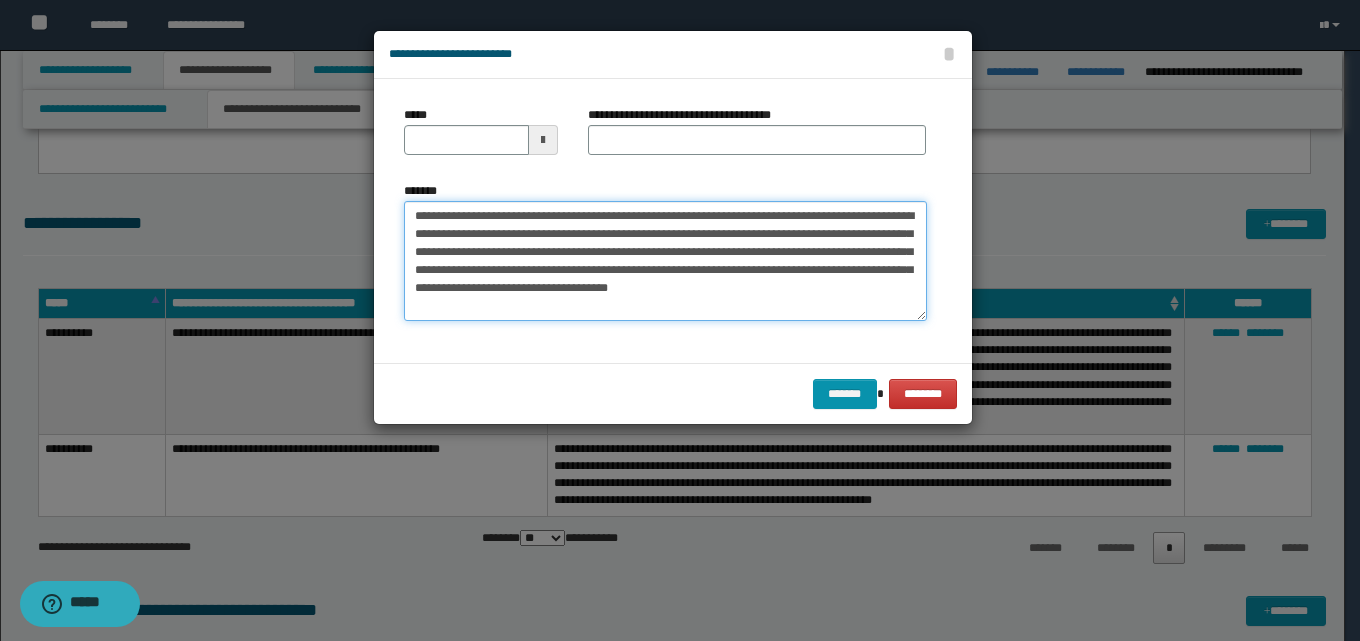 type on "**********" 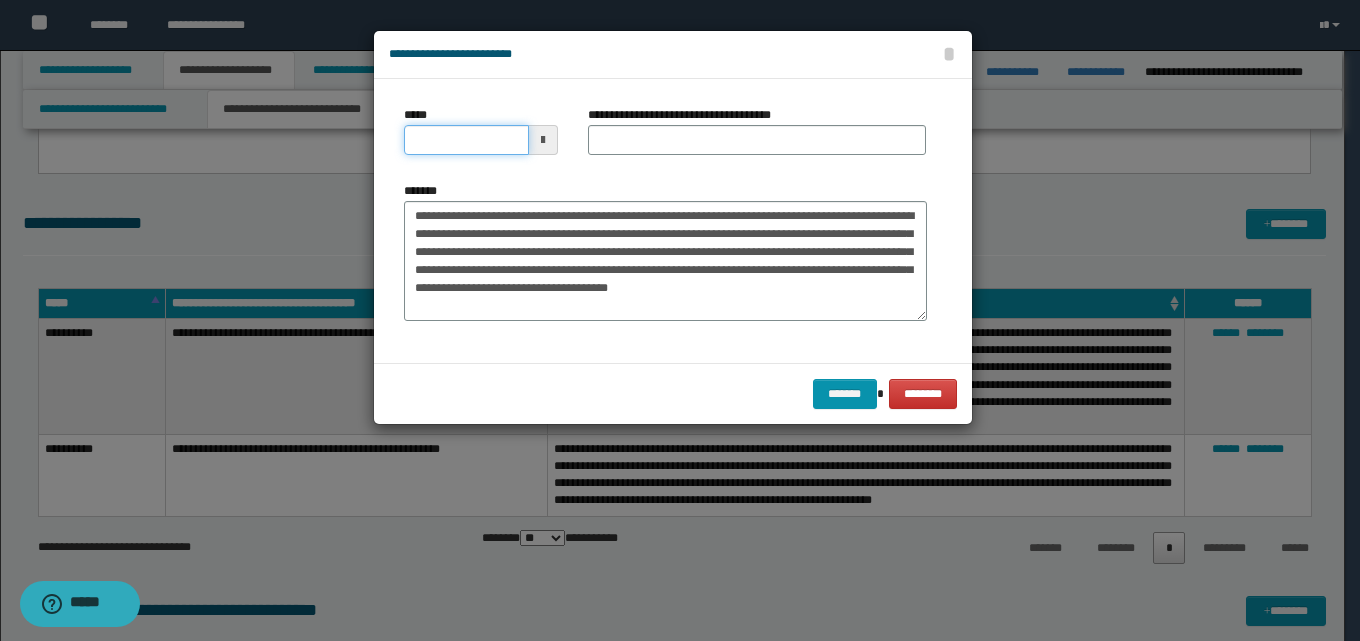 click on "*****" at bounding box center (466, 140) 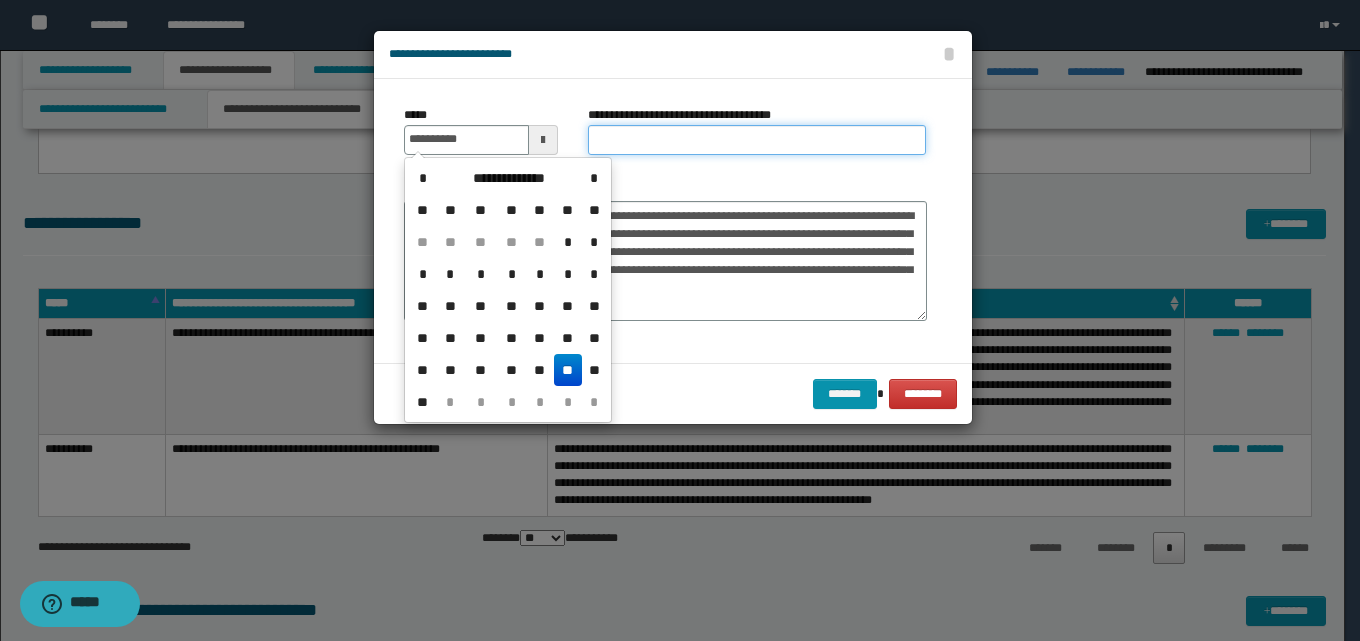 click on "**********" at bounding box center [757, 140] 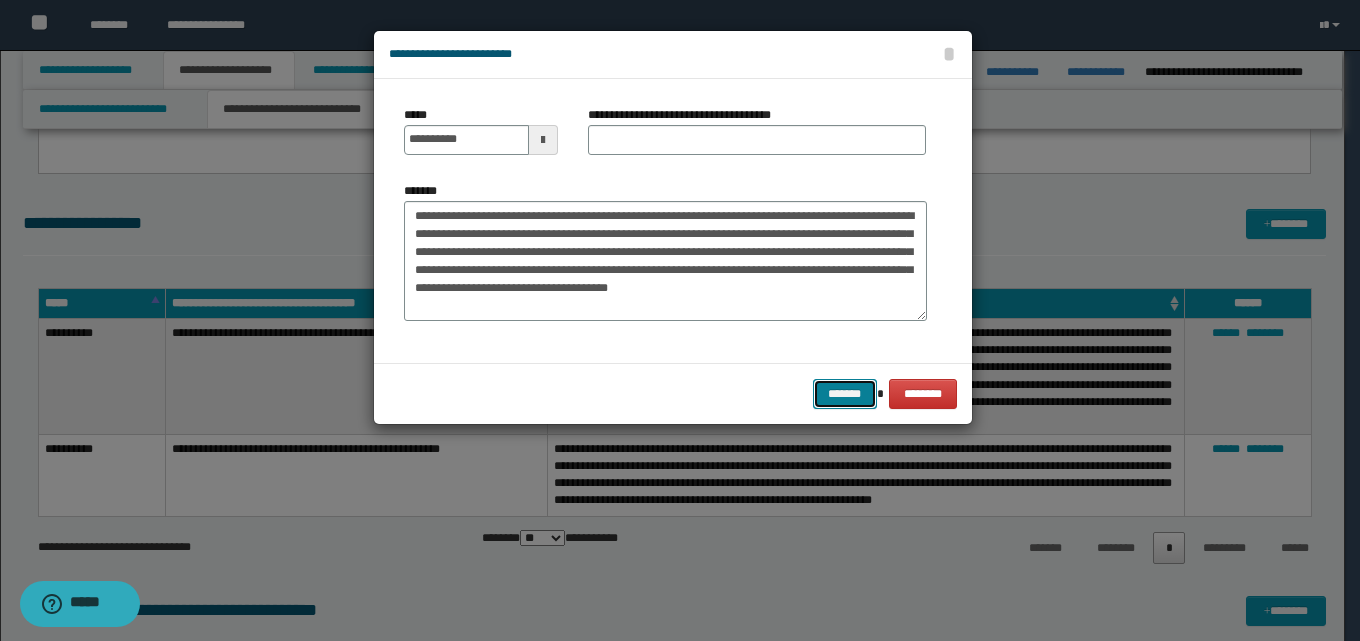 click on "*******" at bounding box center [845, 394] 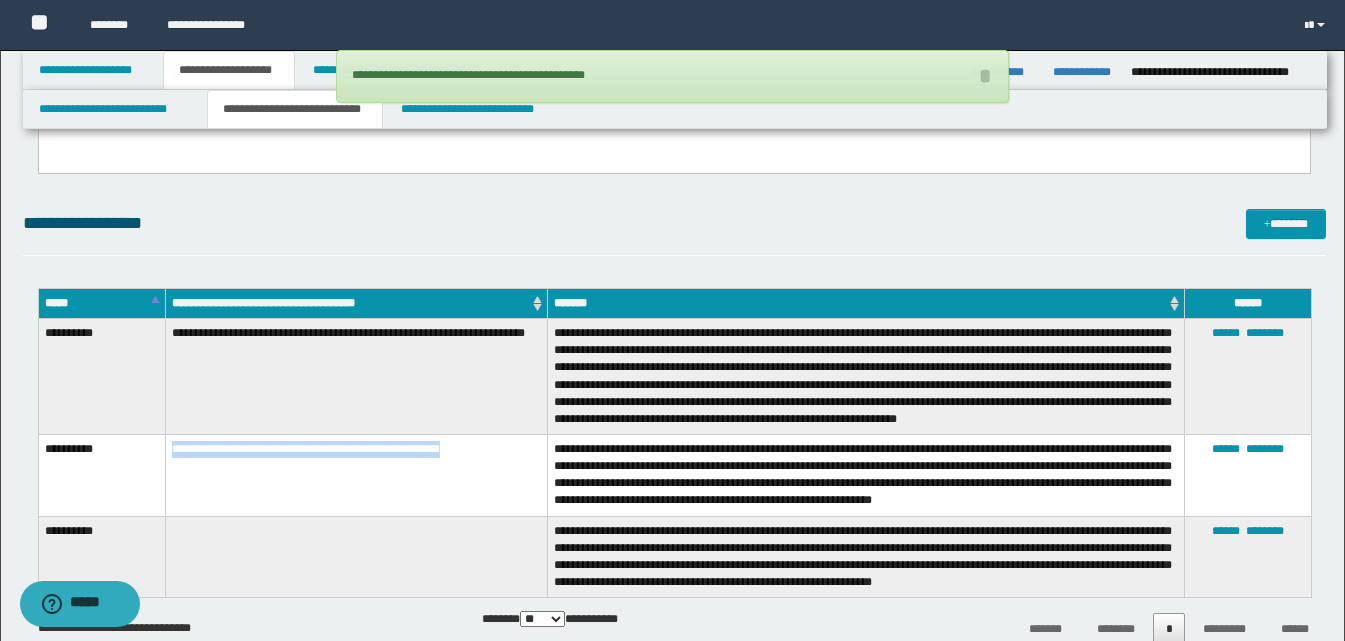 drag, startPoint x: 503, startPoint y: 446, endPoint x: 145, endPoint y: 448, distance: 358.00558 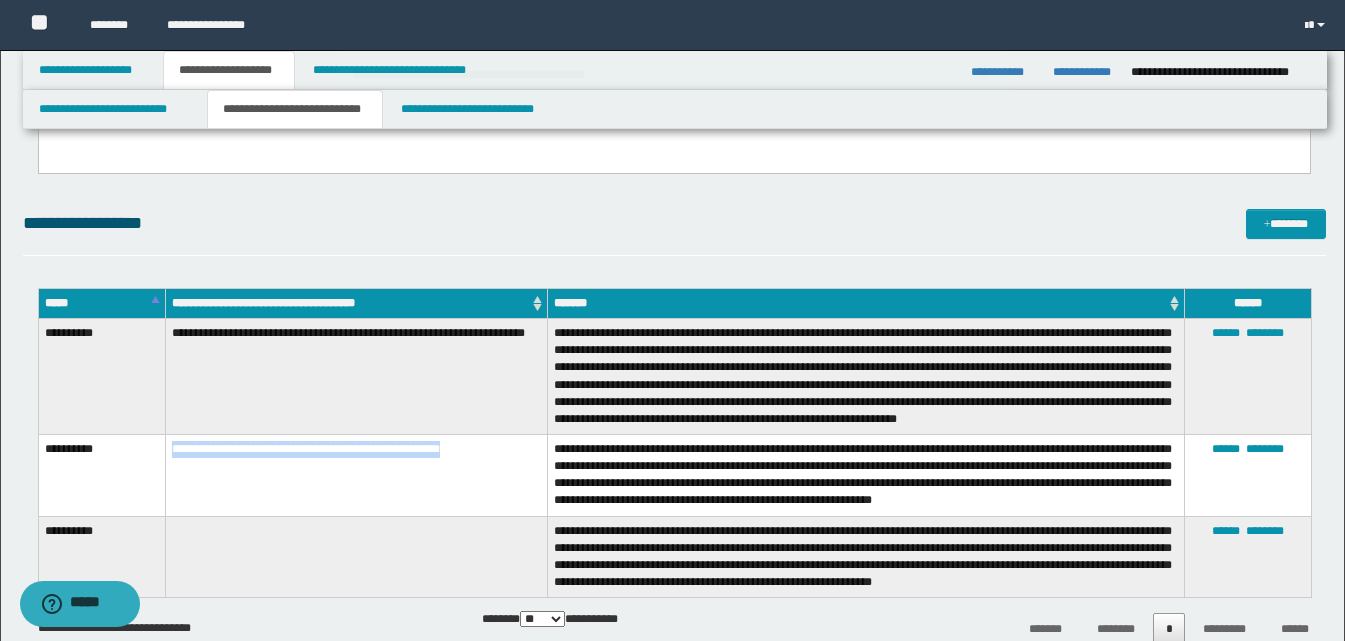 copy on "**********" 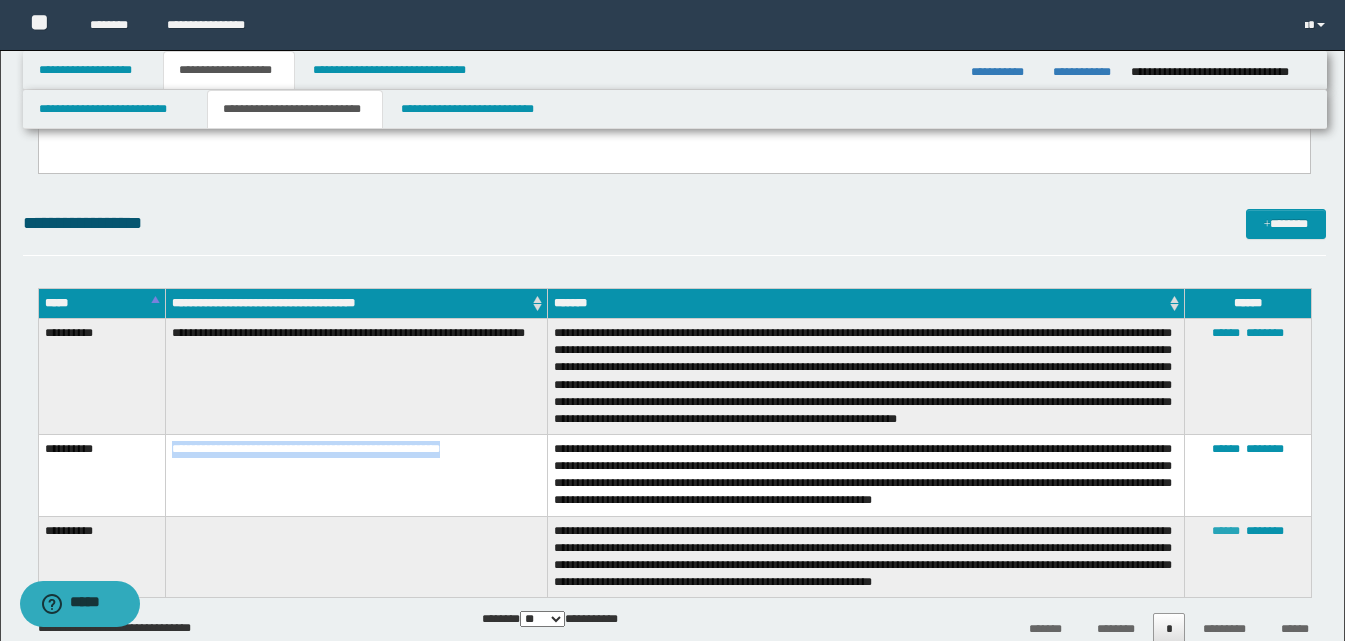 click on "******" at bounding box center (1226, 531) 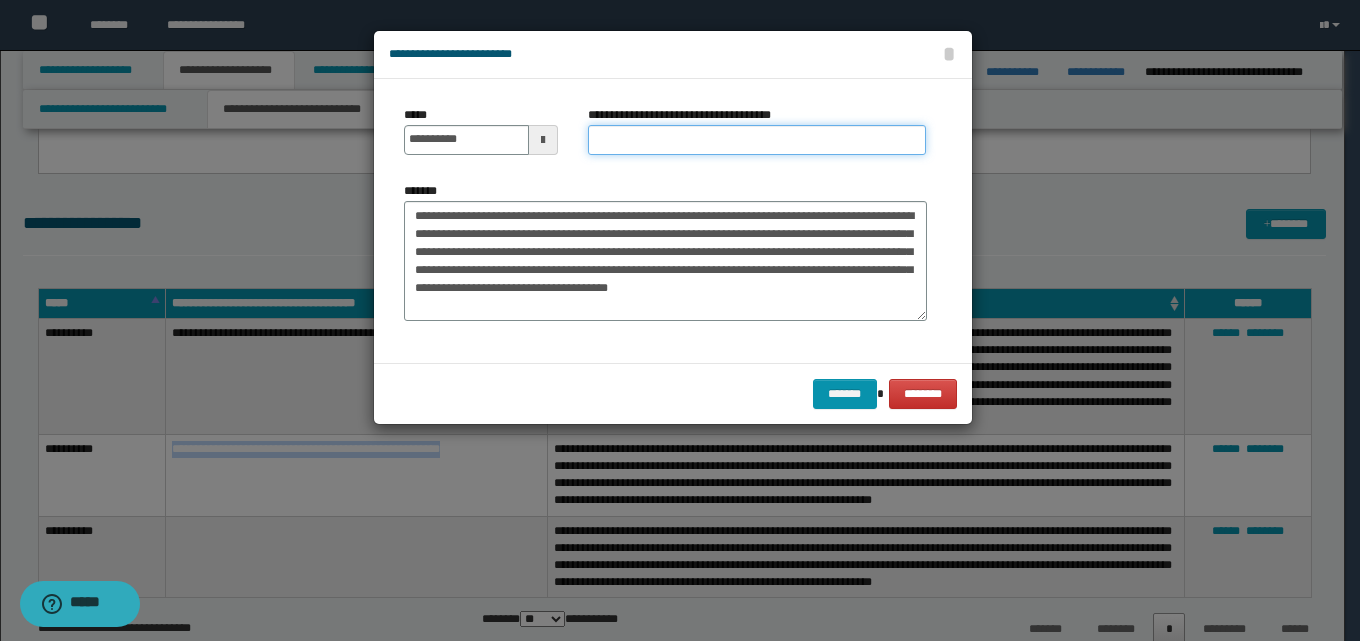 click on "**********" at bounding box center [757, 140] 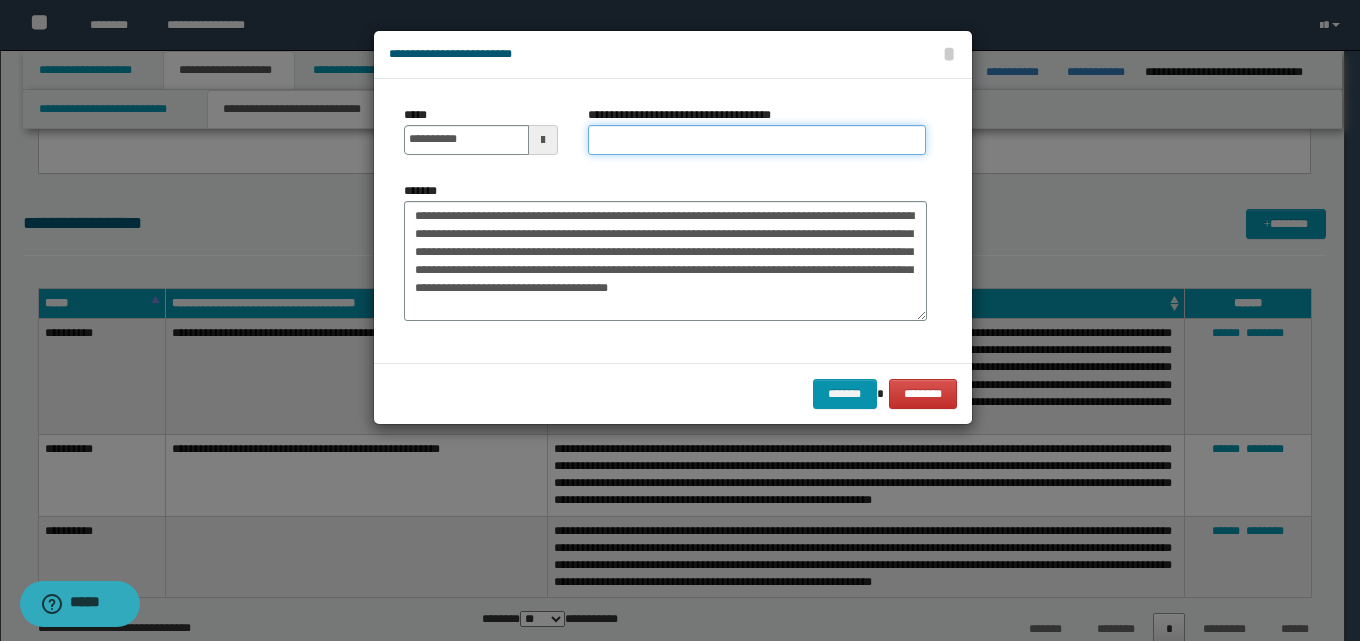 paste on "**********" 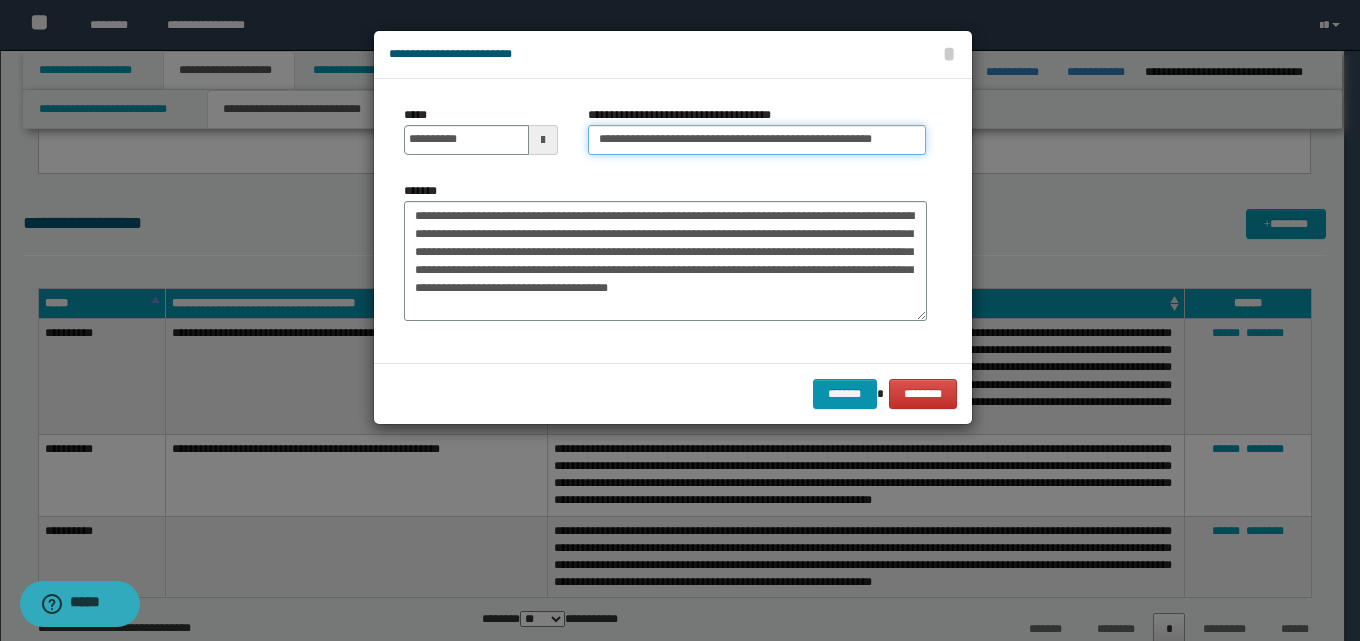 scroll, scrollTop: 0, scrollLeft: 15, axis: horizontal 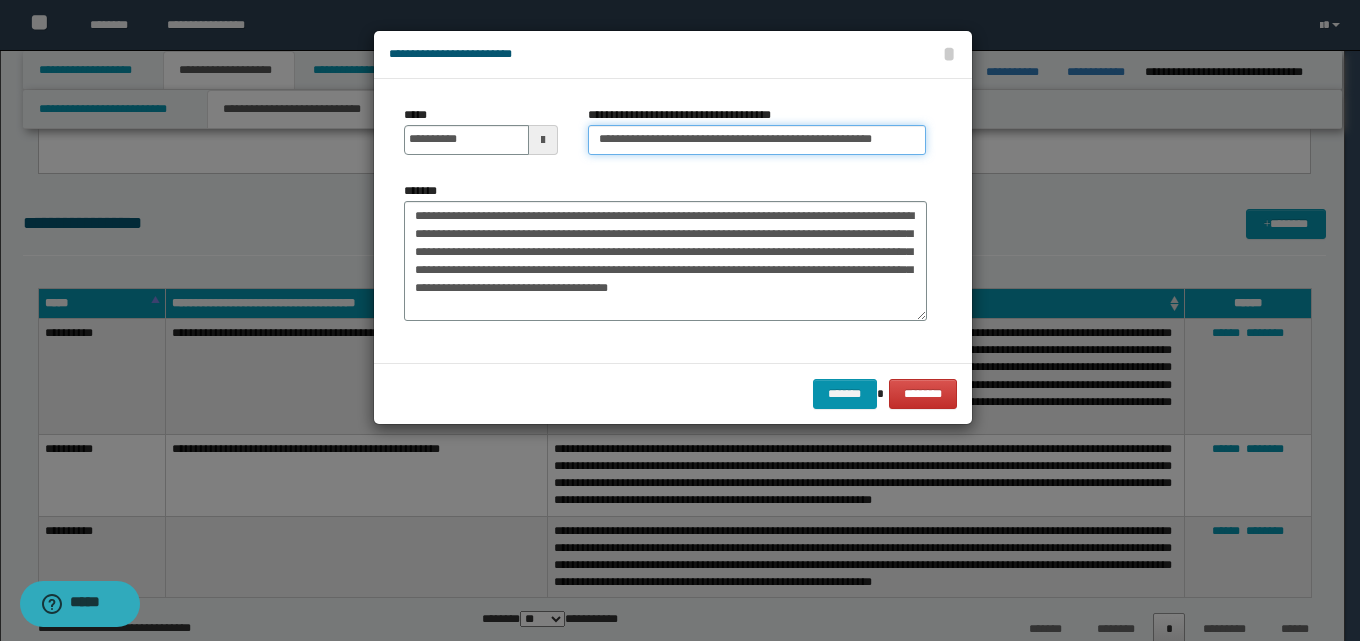 drag, startPoint x: 689, startPoint y: 141, endPoint x: 744, endPoint y: 149, distance: 55.578773 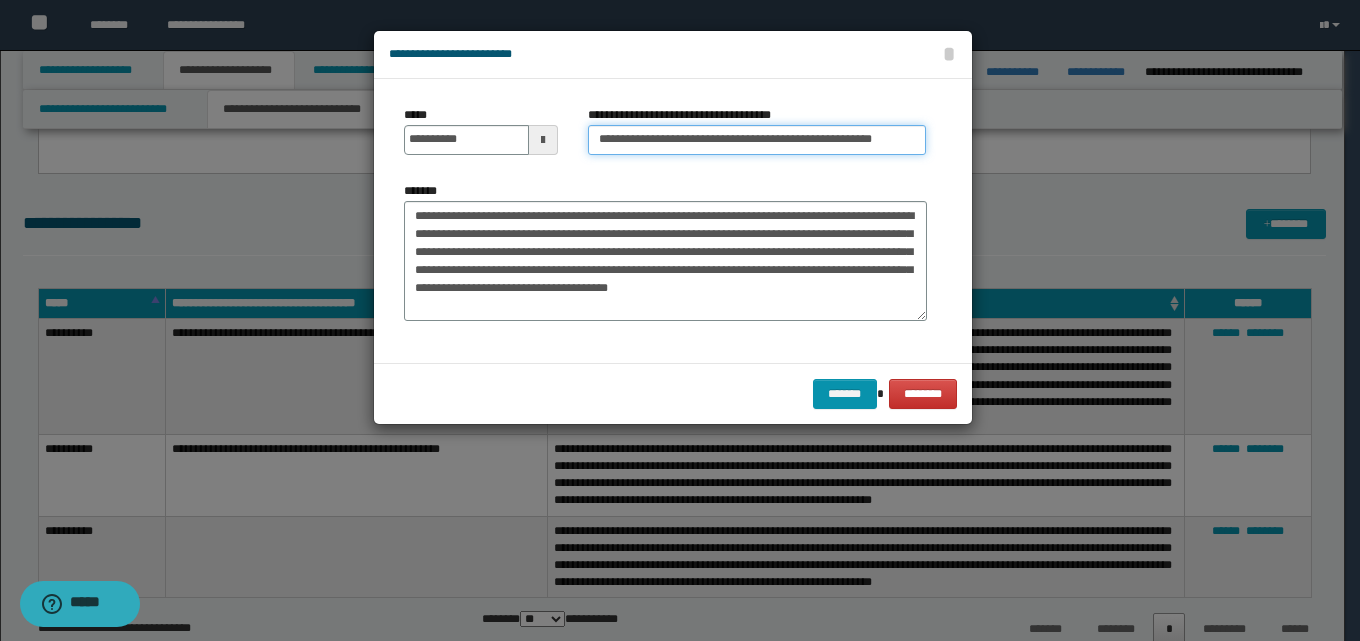 click on "**********" at bounding box center (757, 140) 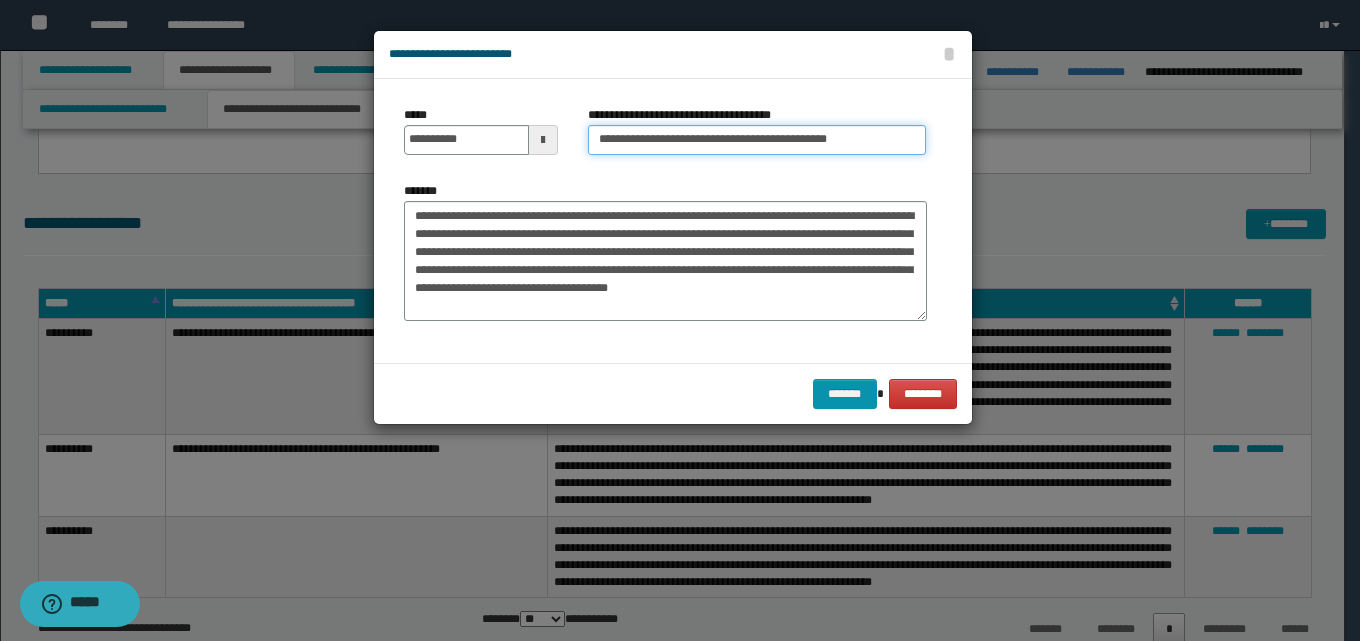 scroll, scrollTop: 0, scrollLeft: 0, axis: both 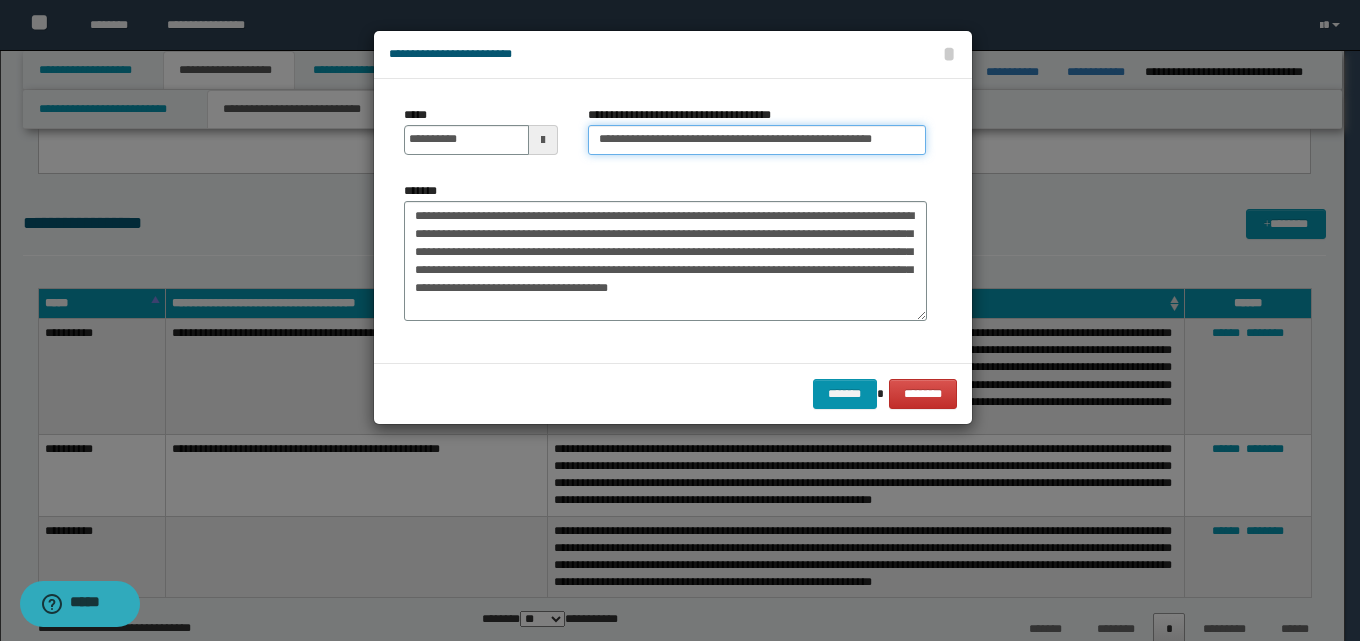 type on "**********" 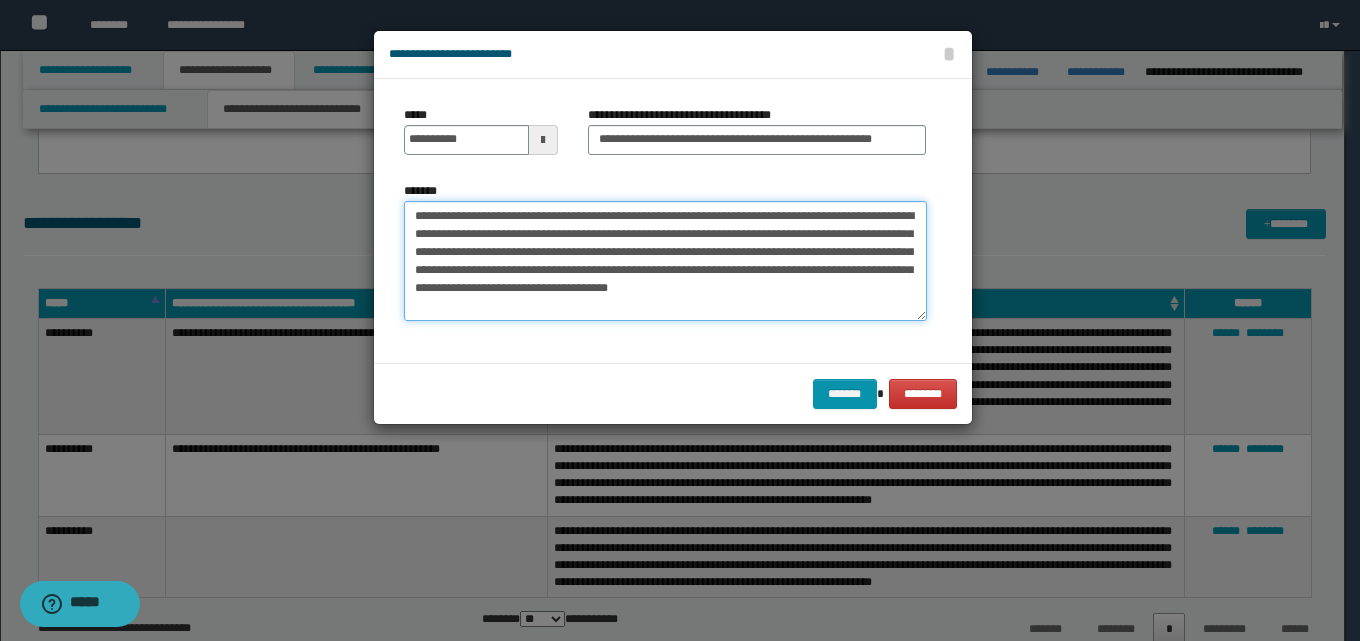 click on "**********" at bounding box center [665, 261] 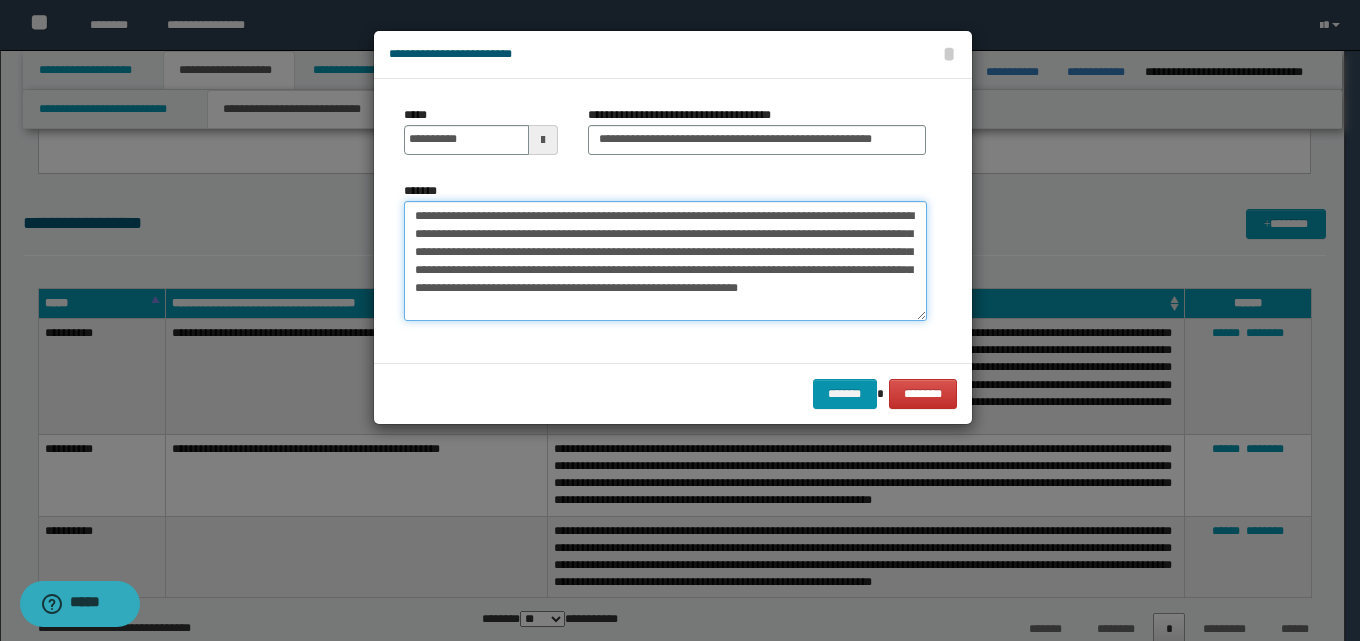 drag, startPoint x: 701, startPoint y: 215, endPoint x: 810, endPoint y: 270, distance: 122.09013 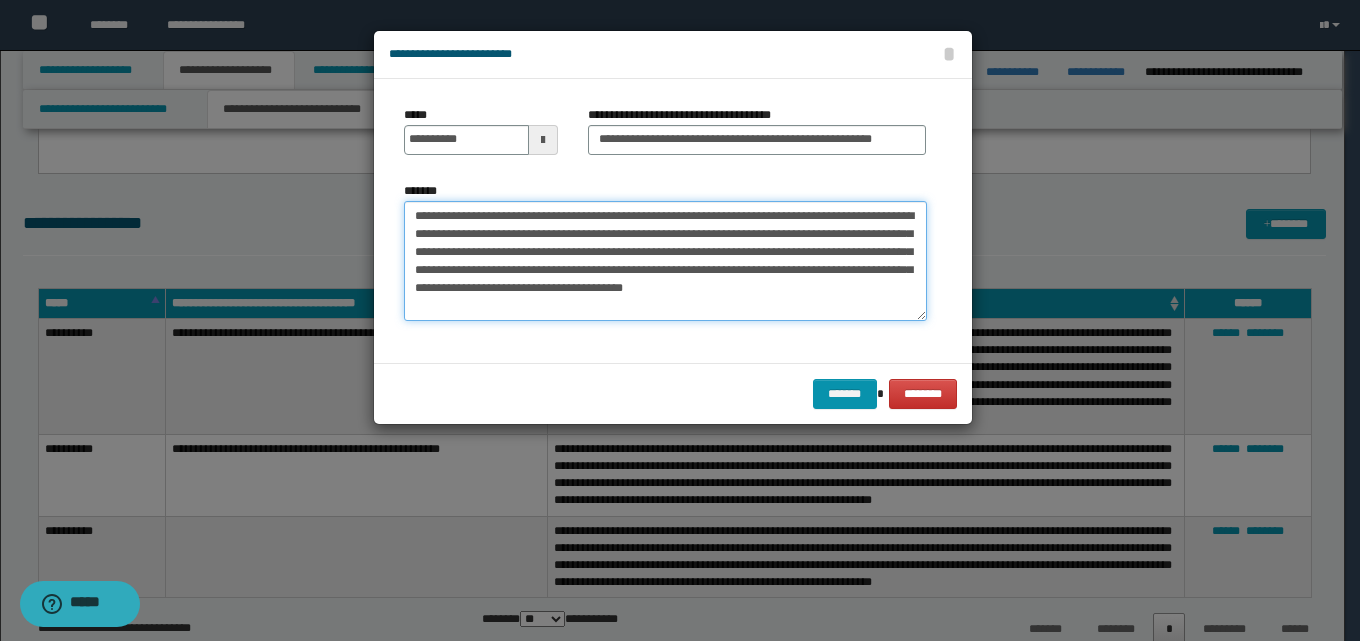 drag, startPoint x: 630, startPoint y: 286, endPoint x: 707, endPoint y: 210, distance: 108.18965 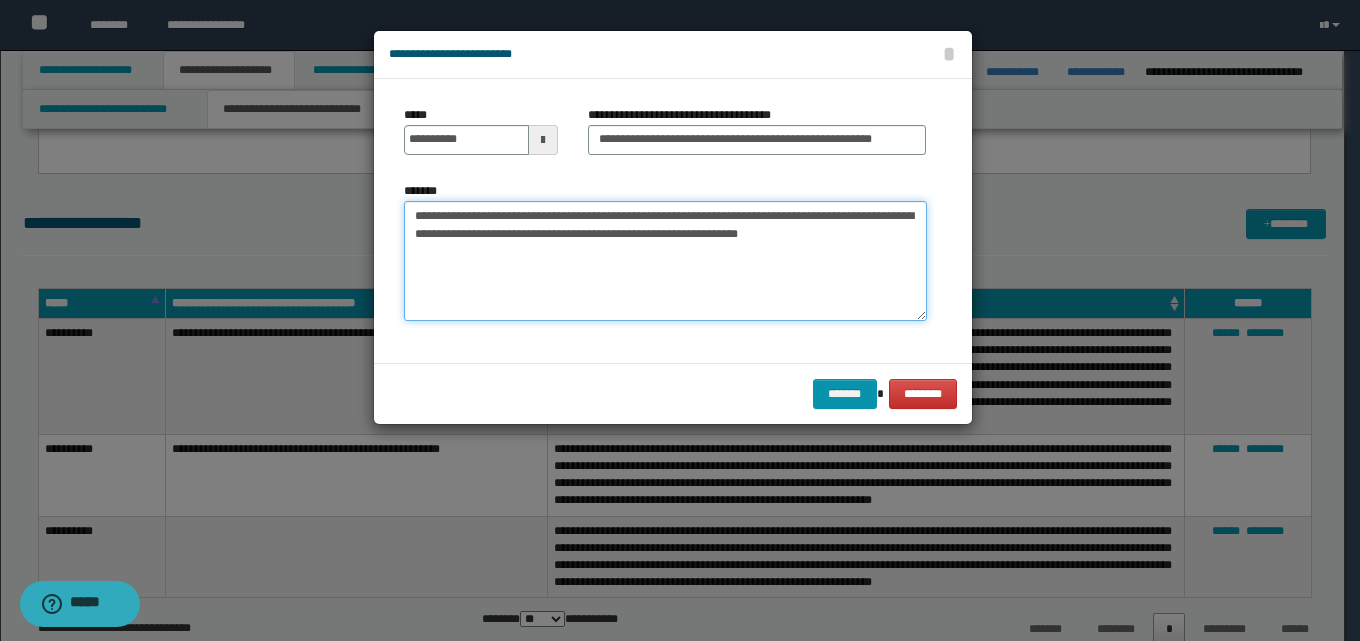 paste on "**********" 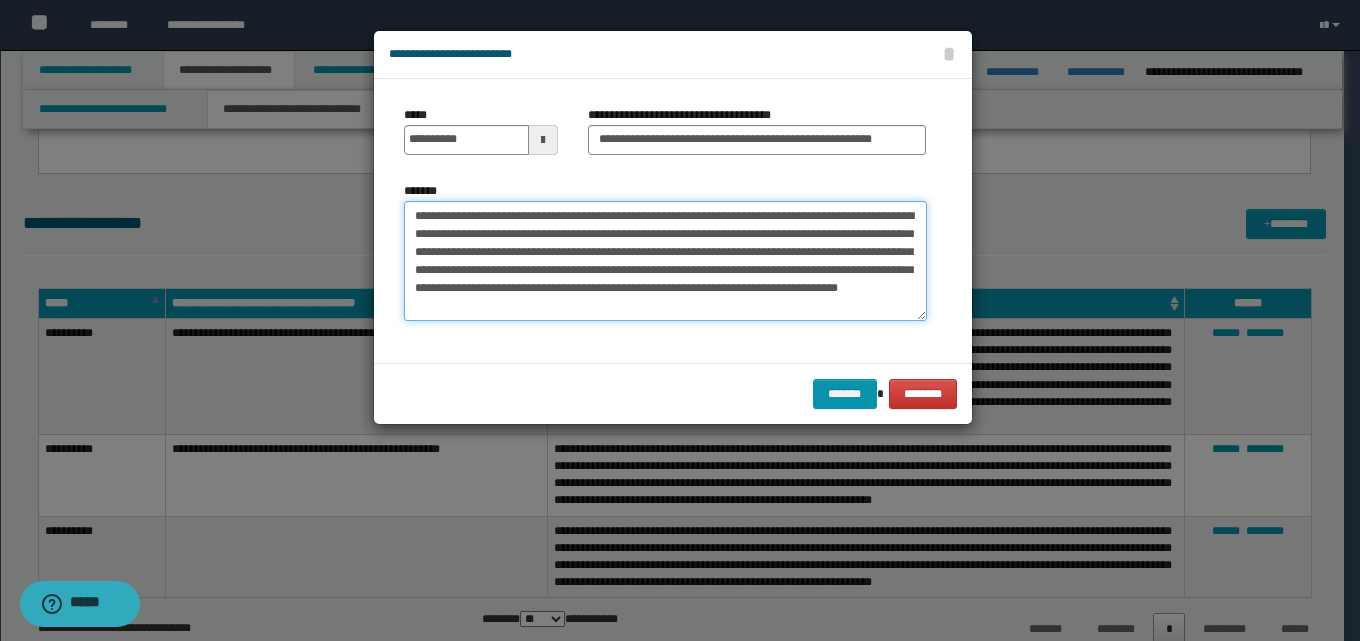 drag, startPoint x: 641, startPoint y: 313, endPoint x: 597, endPoint y: 311, distance: 44.04543 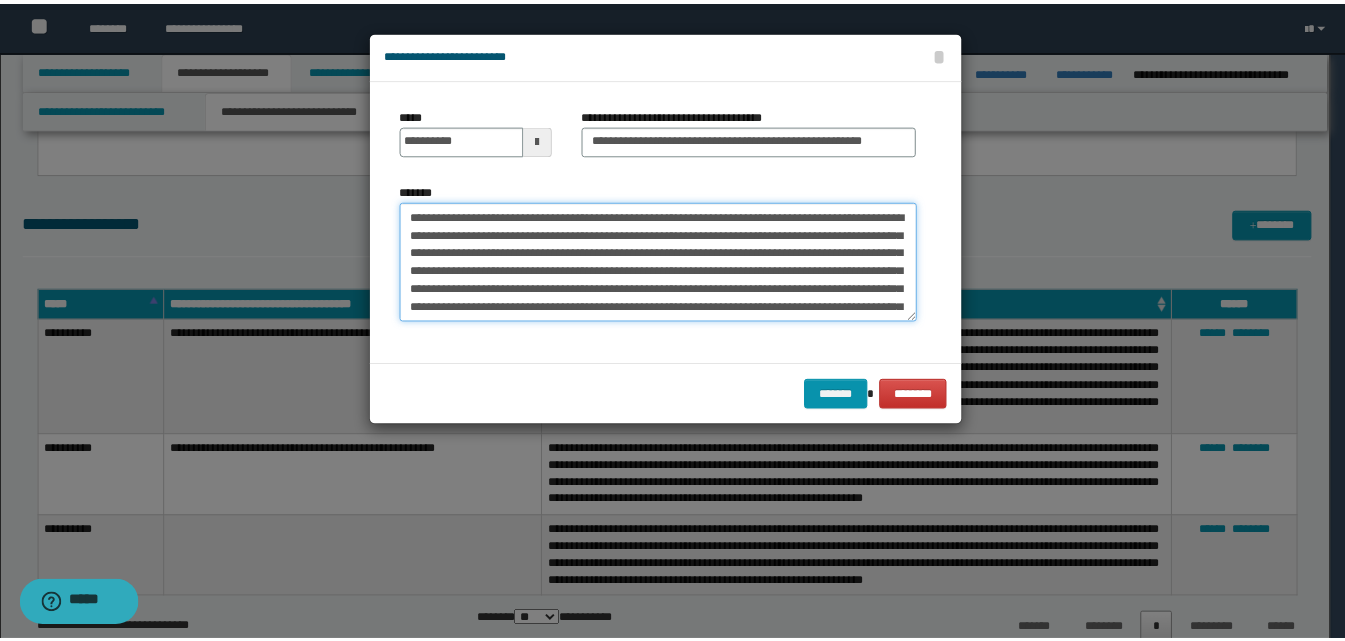 scroll, scrollTop: 102, scrollLeft: 0, axis: vertical 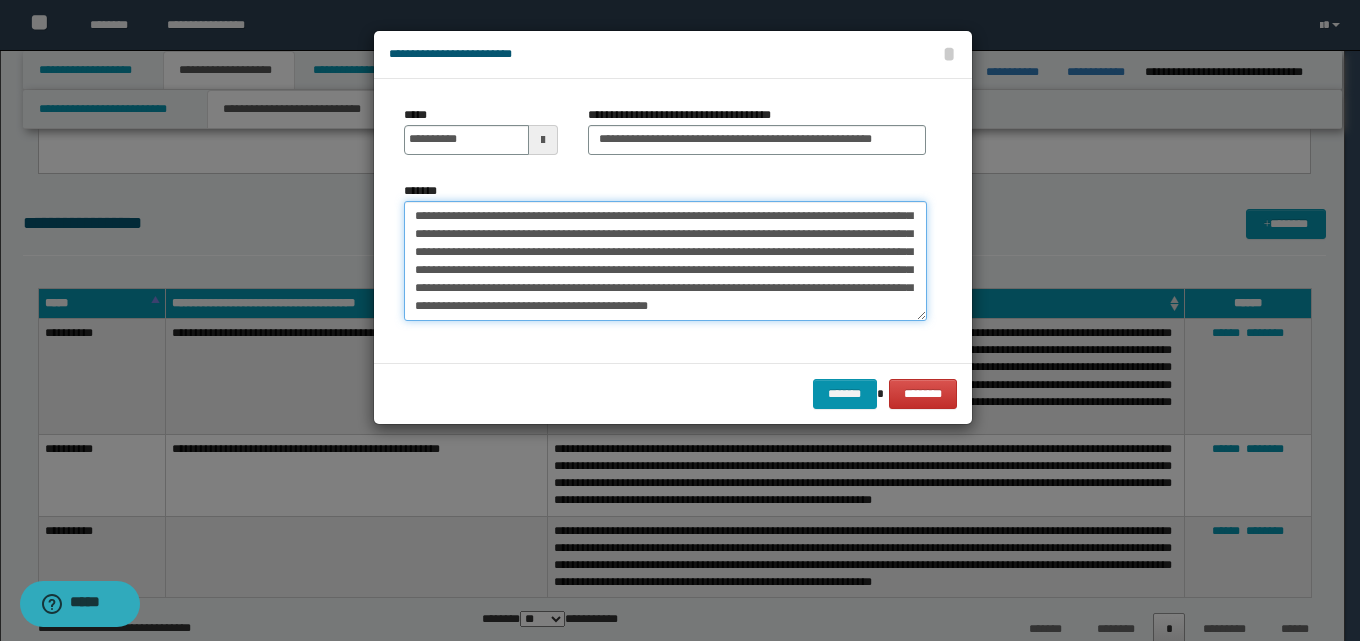 type on "**********" 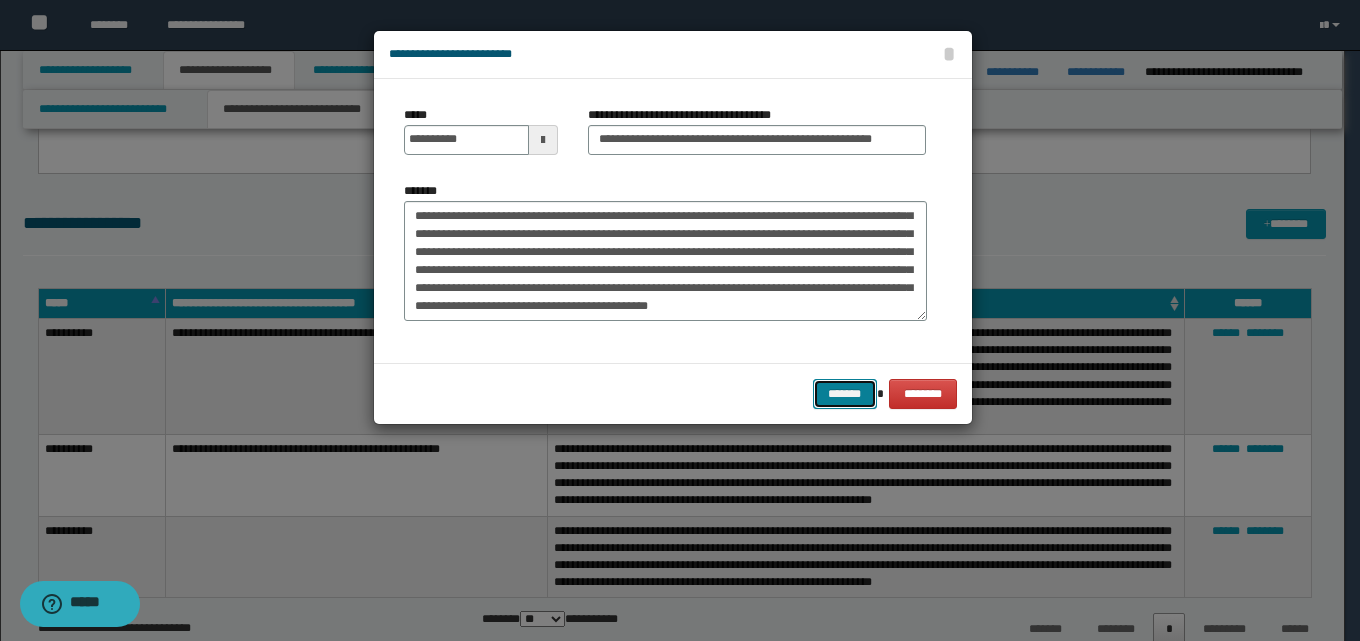 click on "*******" at bounding box center [845, 394] 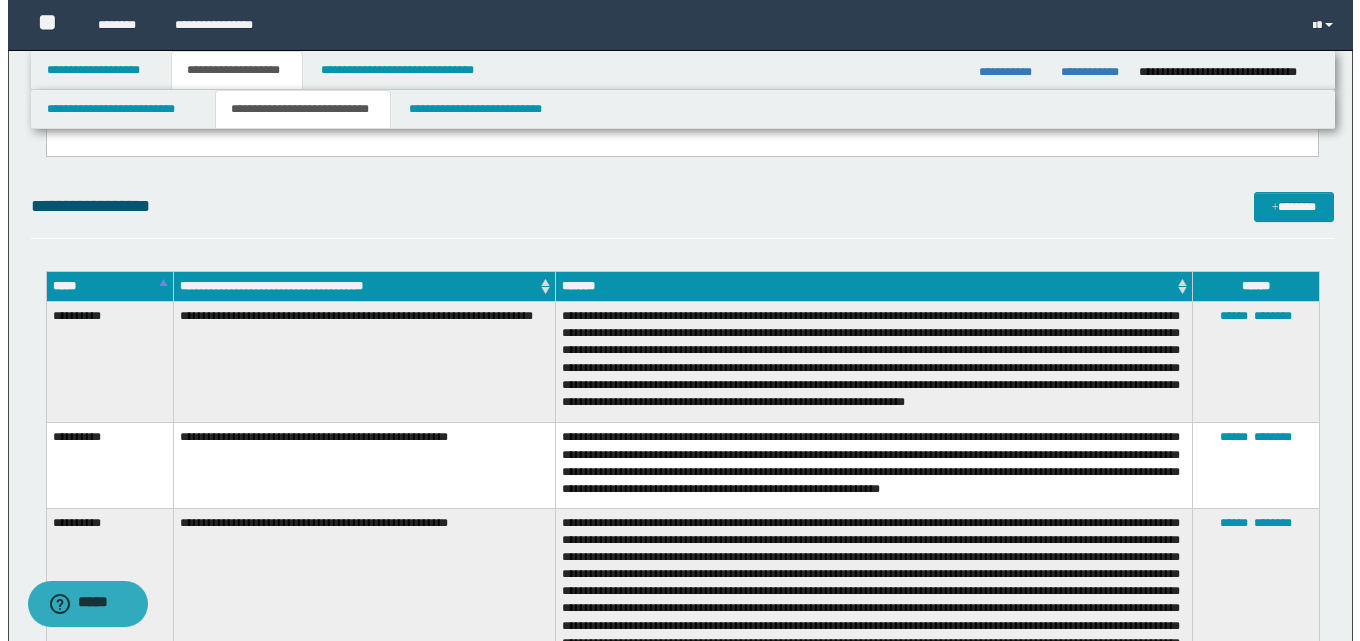 scroll, scrollTop: 500, scrollLeft: 0, axis: vertical 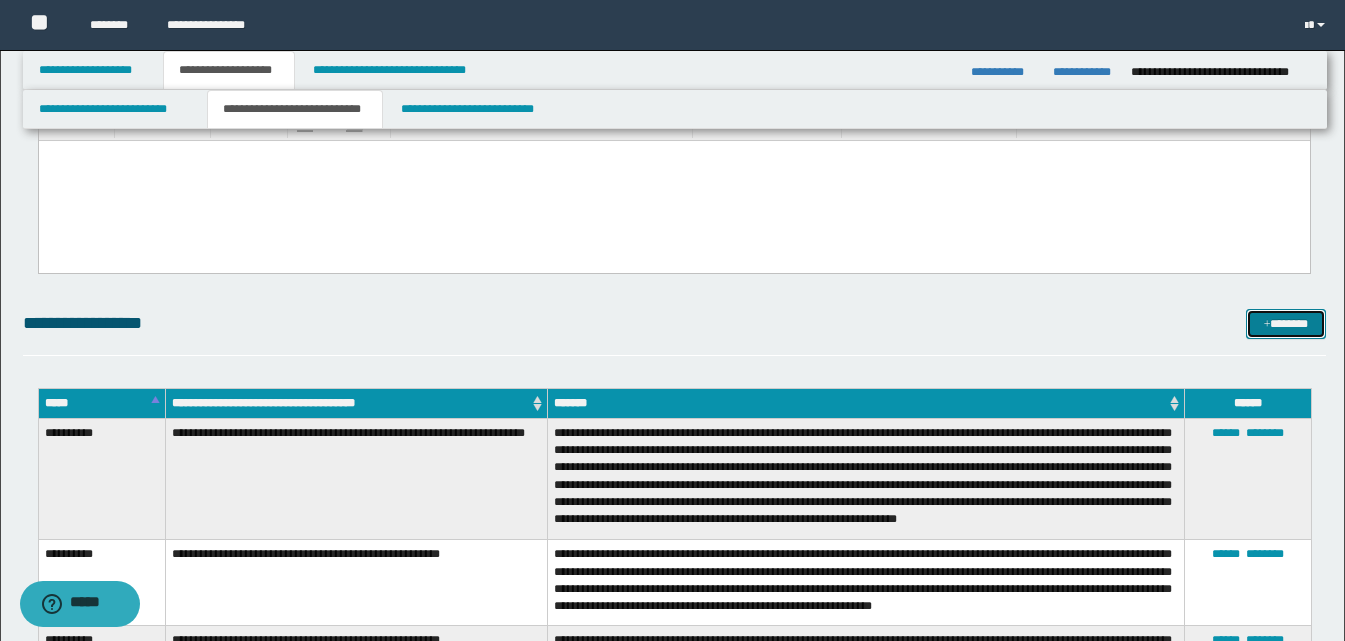 click on "*******" at bounding box center (1286, 324) 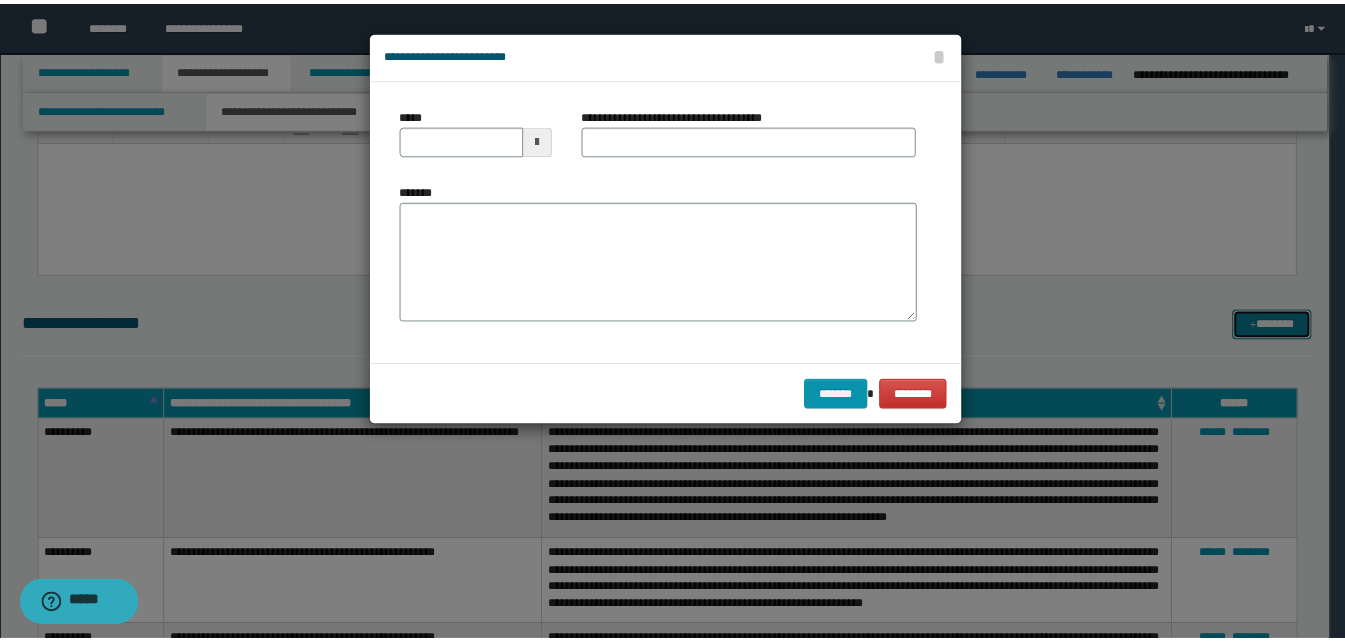 scroll, scrollTop: 0, scrollLeft: 0, axis: both 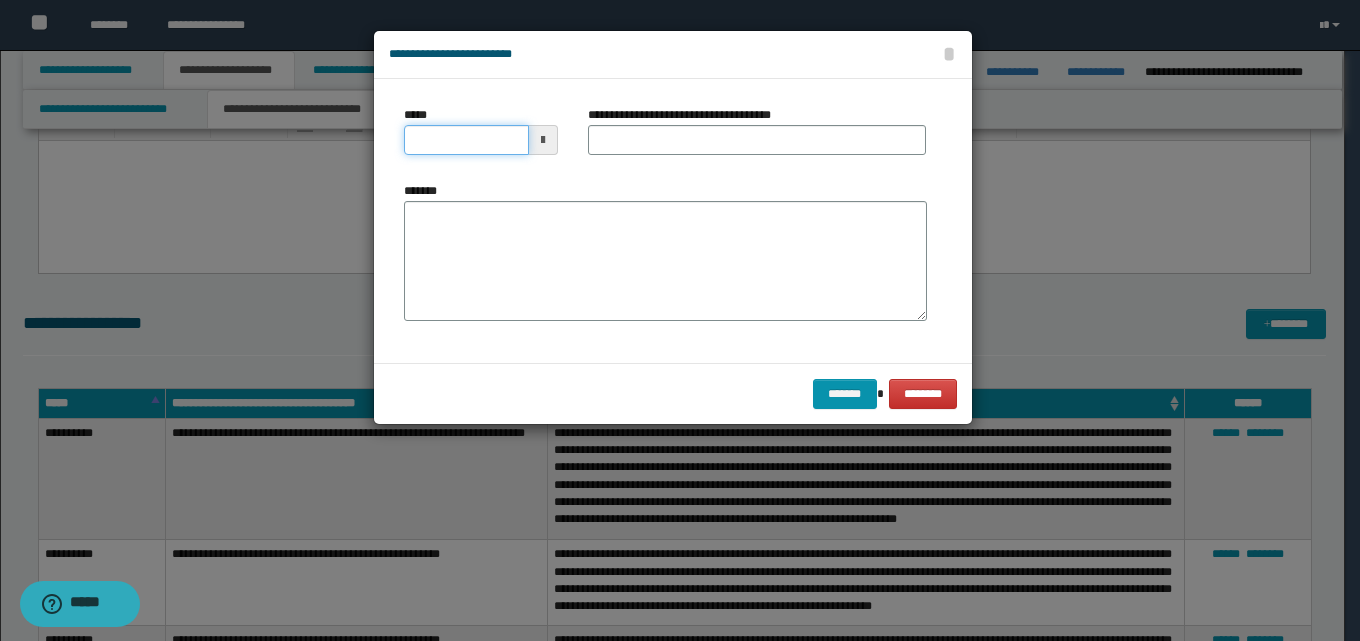 click on "*****" at bounding box center (466, 140) 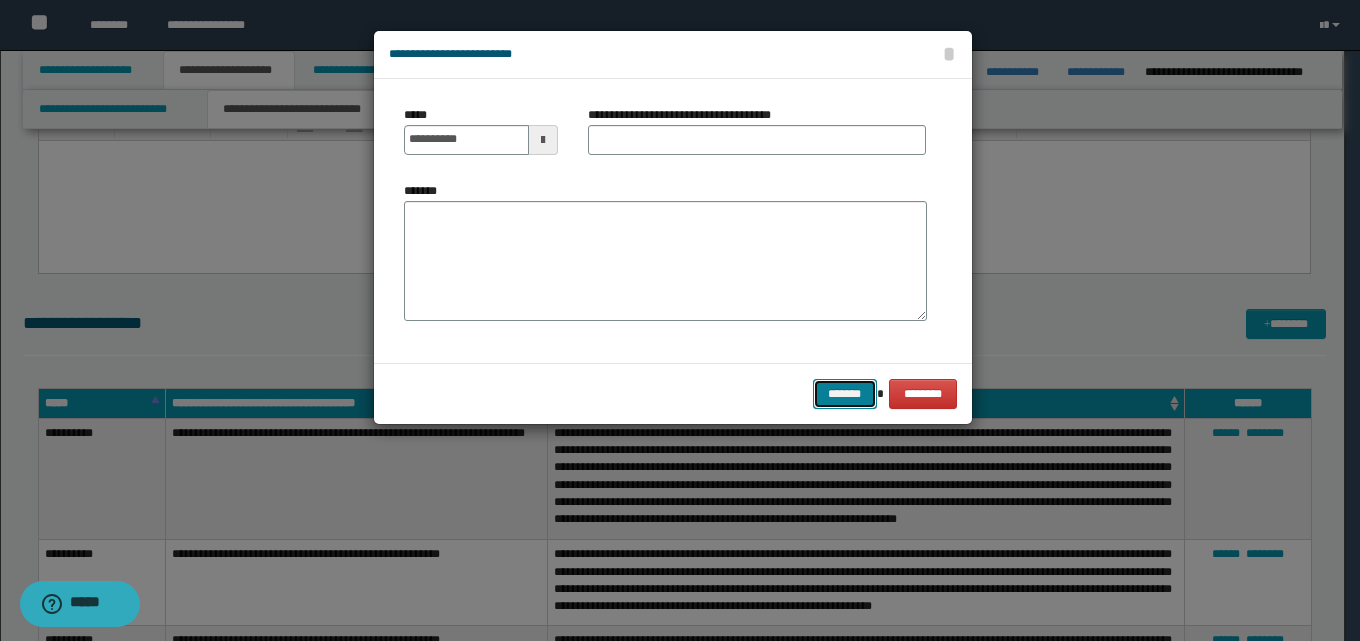 click on "*******" at bounding box center [845, 394] 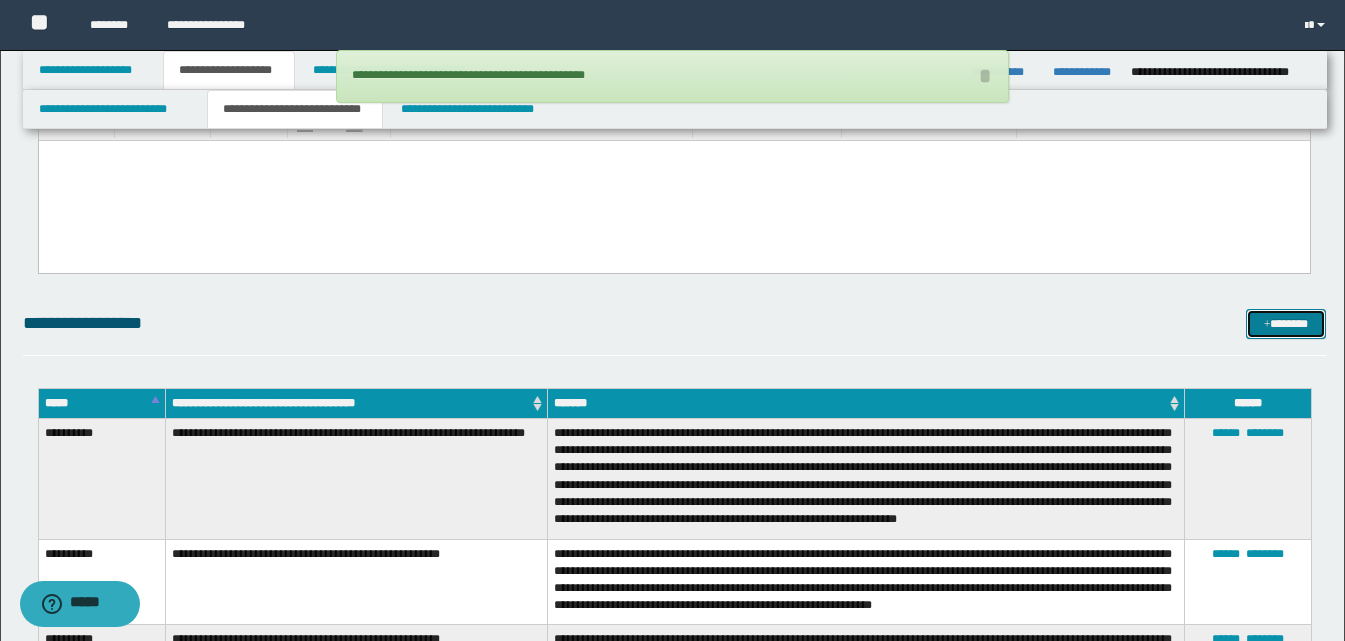 scroll, scrollTop: 700, scrollLeft: 0, axis: vertical 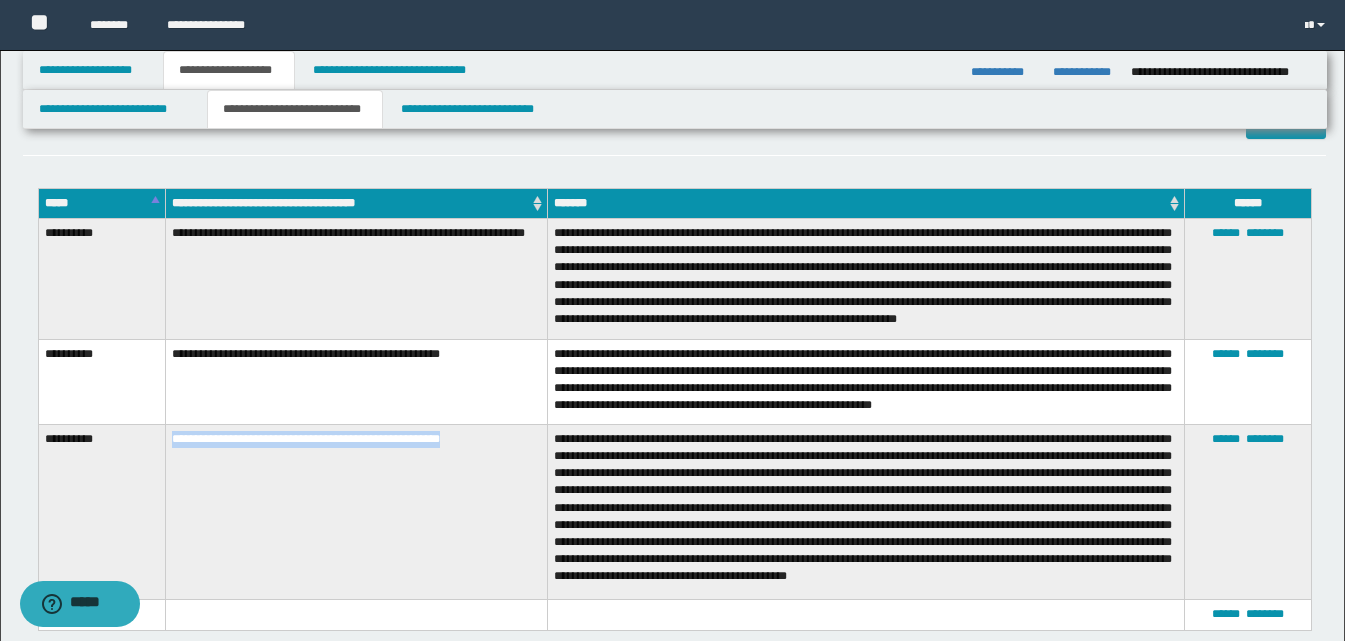 drag, startPoint x: 496, startPoint y: 427, endPoint x: 165, endPoint y: 441, distance: 331.29593 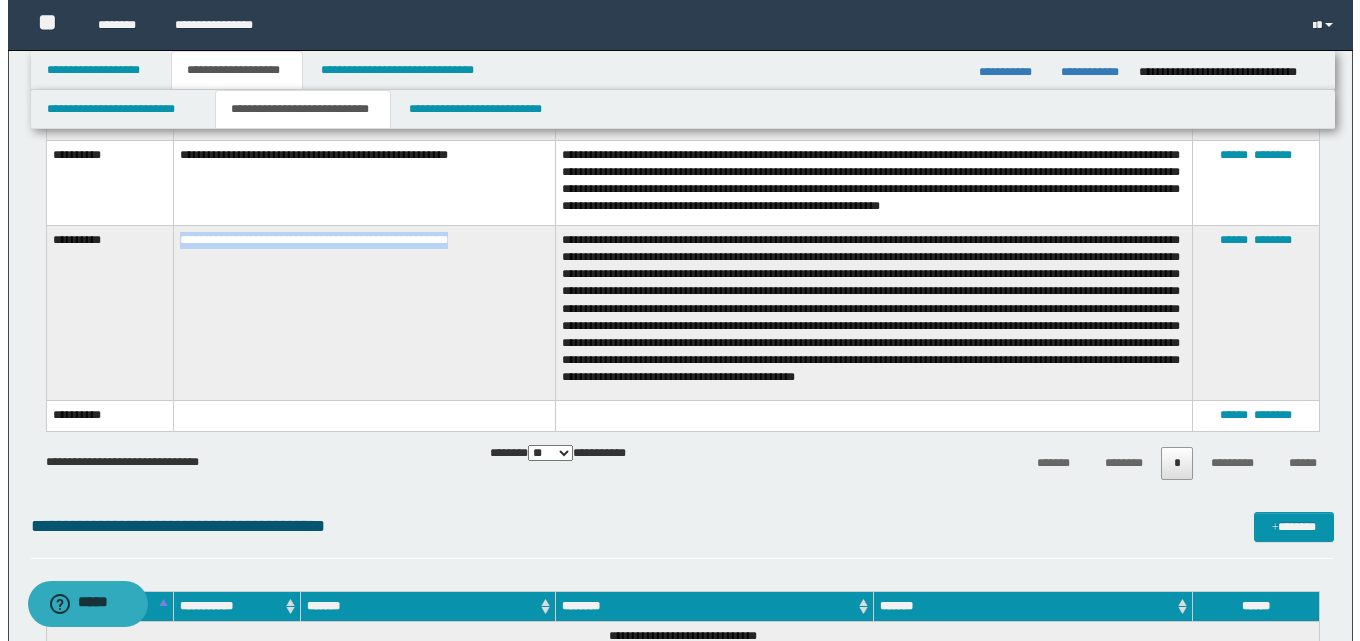 scroll, scrollTop: 900, scrollLeft: 0, axis: vertical 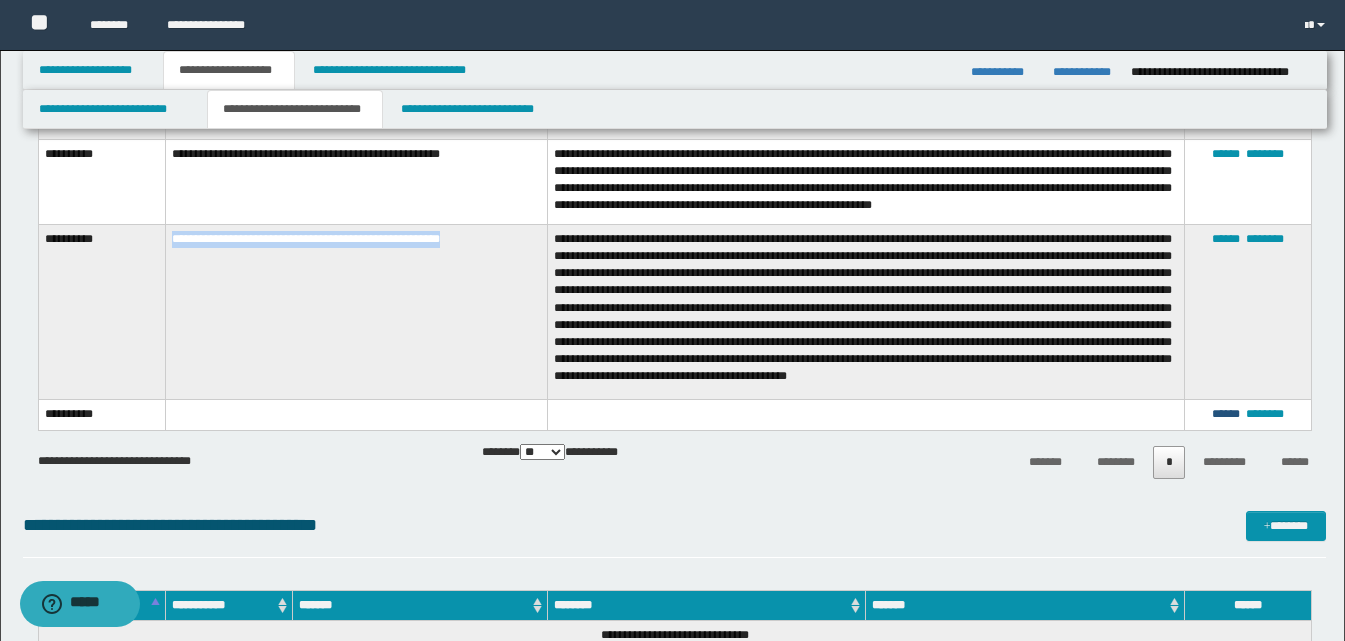 drag, startPoint x: 1218, startPoint y: 407, endPoint x: 1194, endPoint y: 400, distance: 25 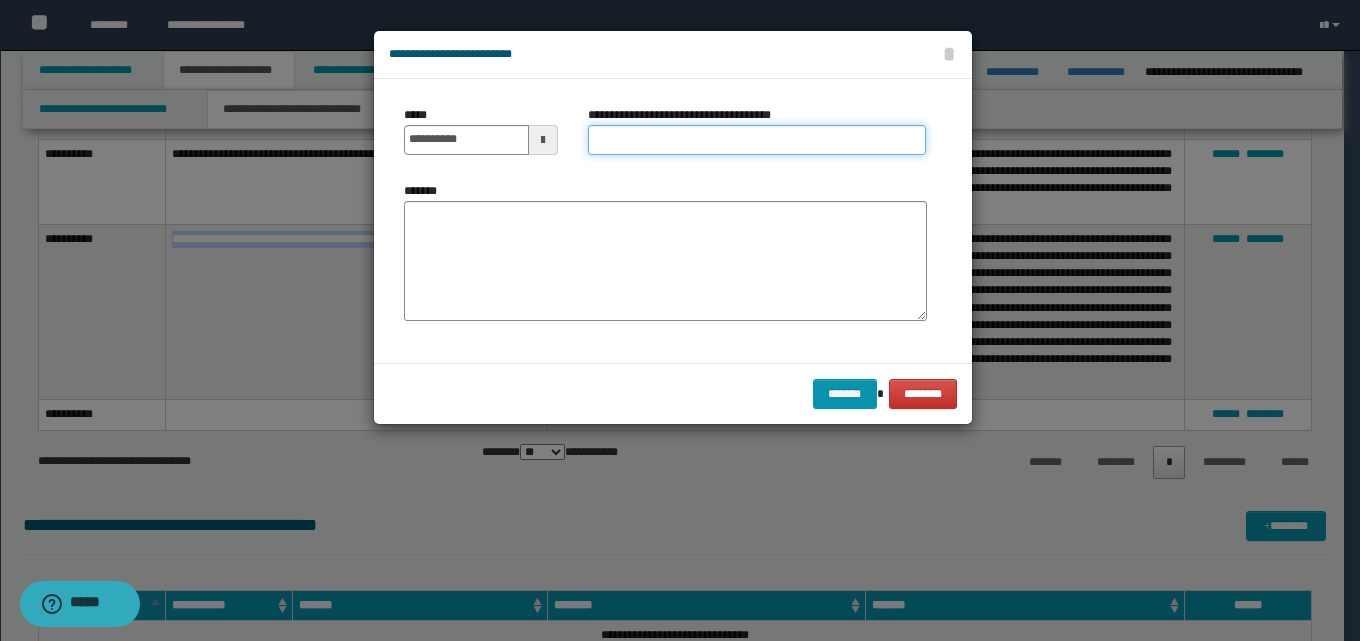 click on "**********" at bounding box center (757, 140) 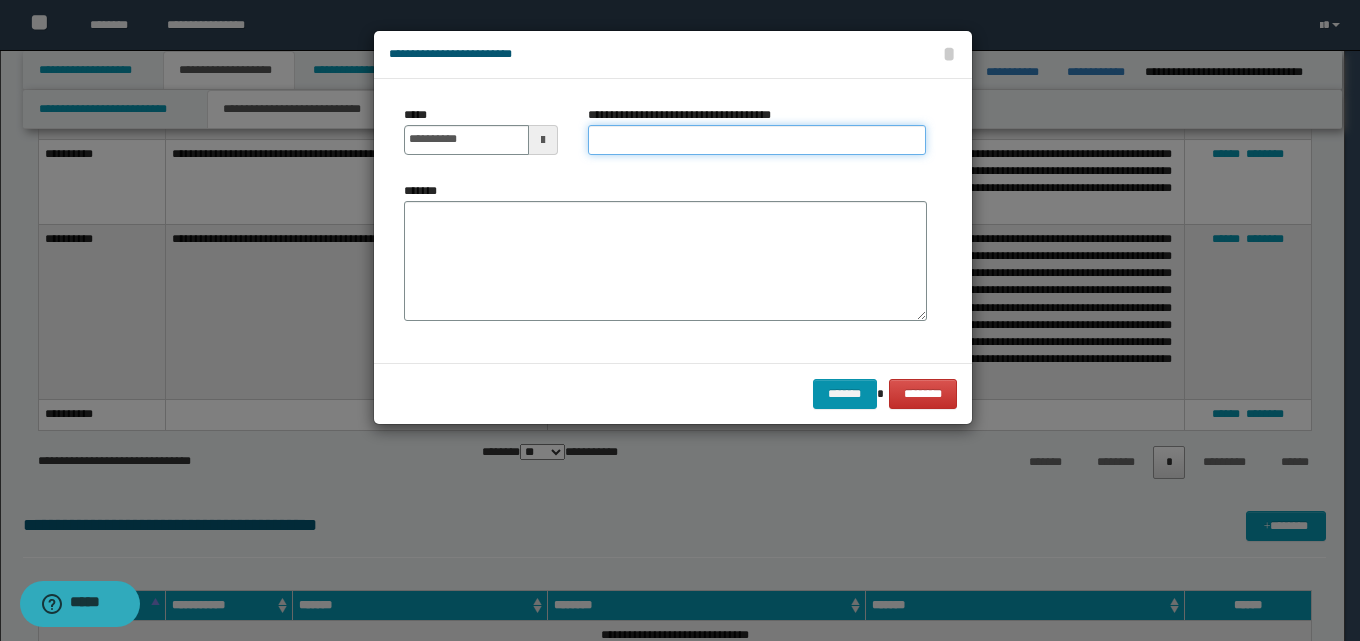 paste on "**********" 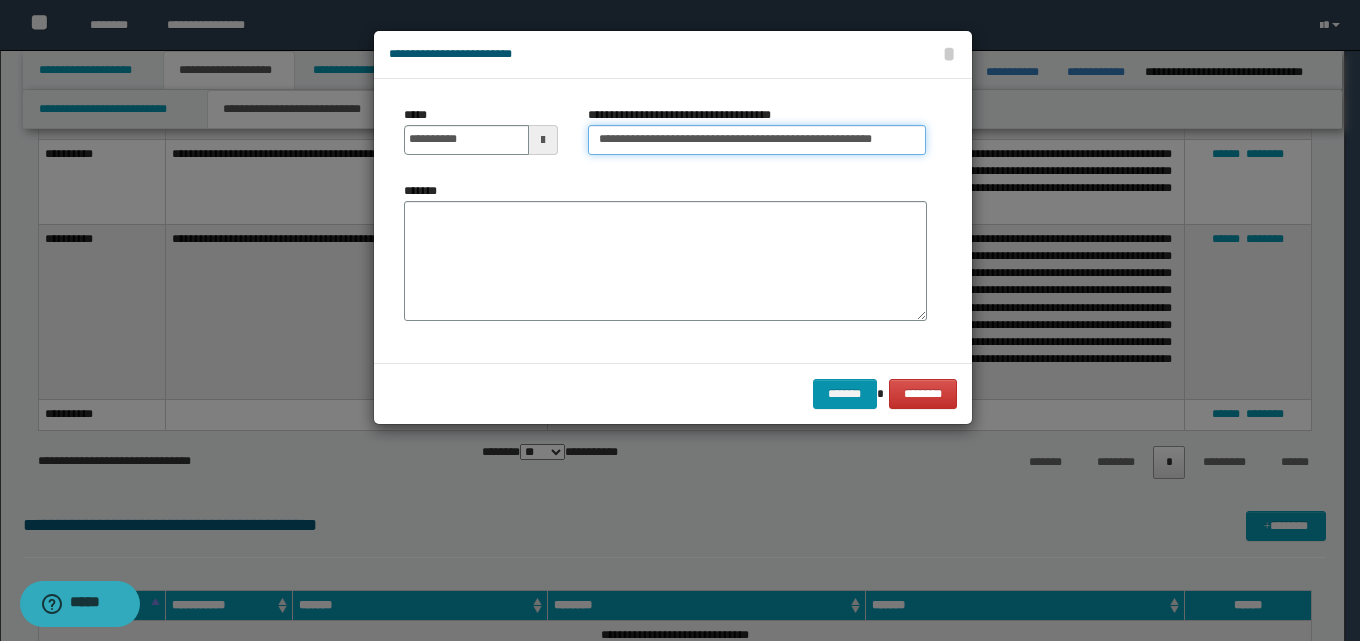 scroll, scrollTop: 0, scrollLeft: 9, axis: horizontal 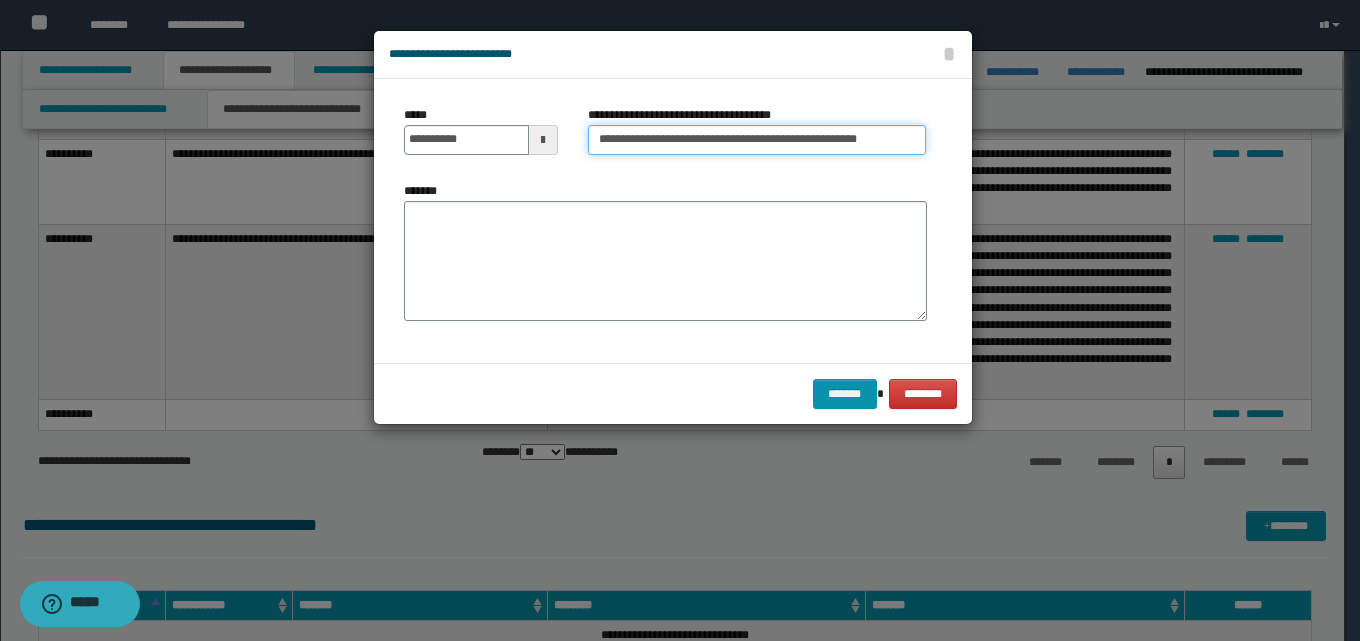 type on "**********" 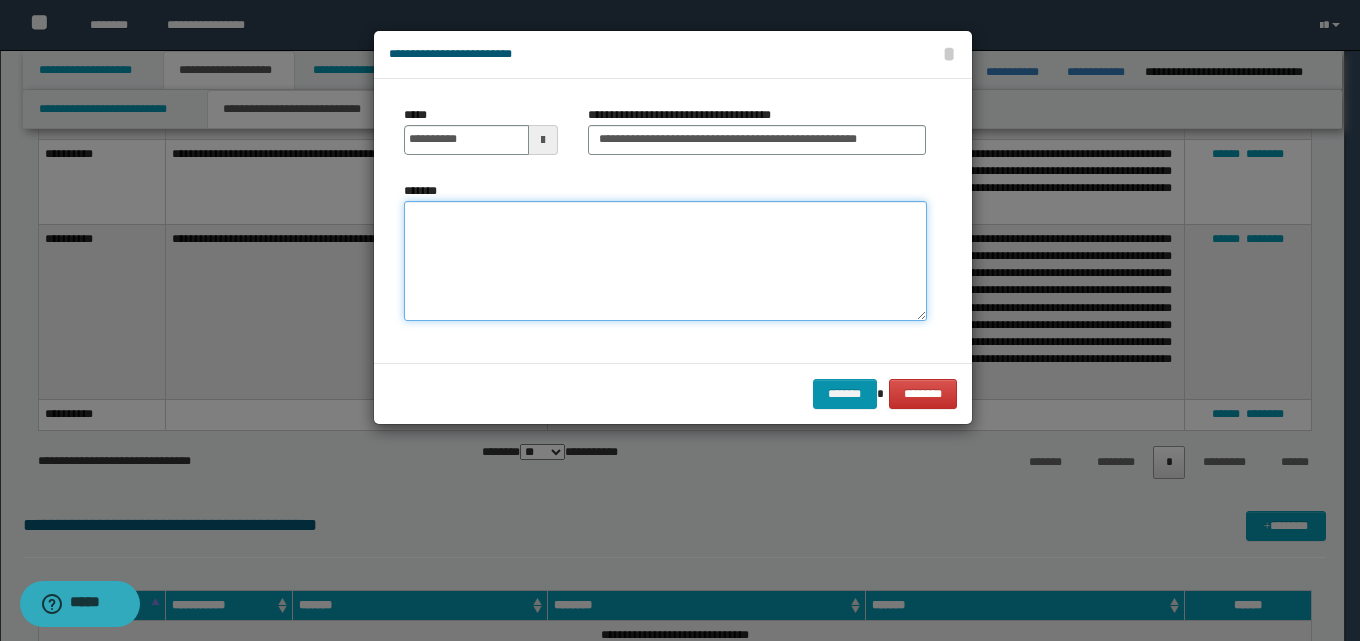 click on "*******" at bounding box center (665, 261) 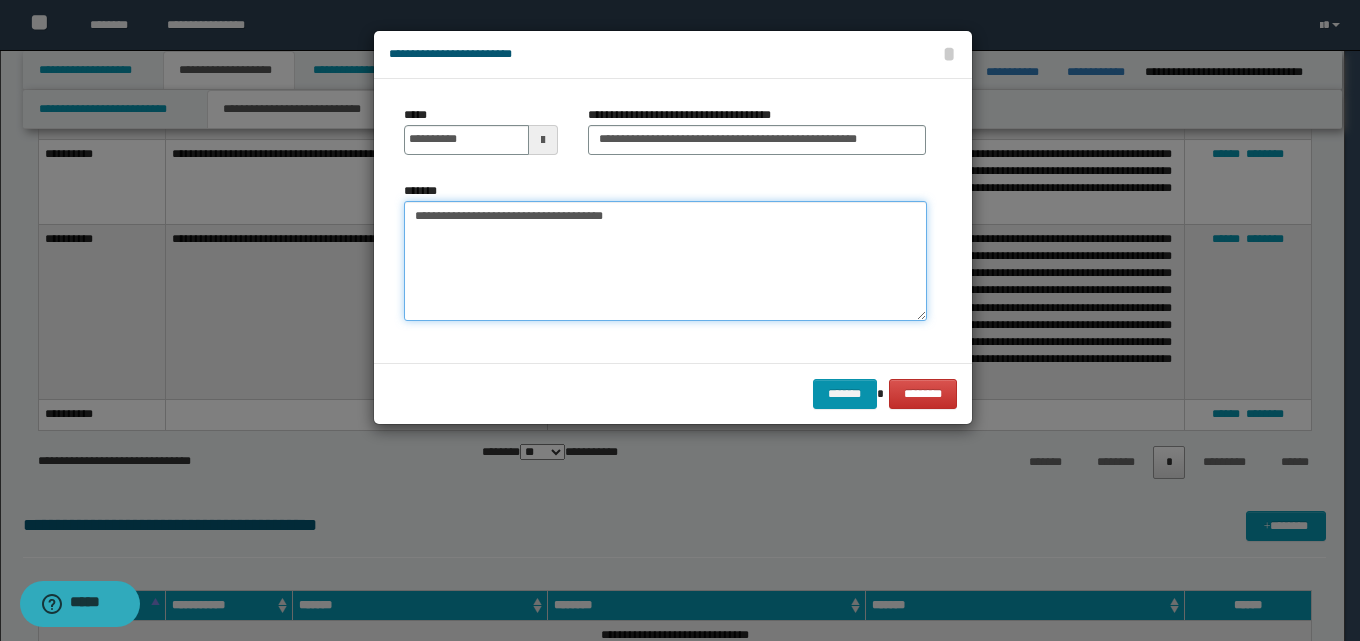 paste on "**********" 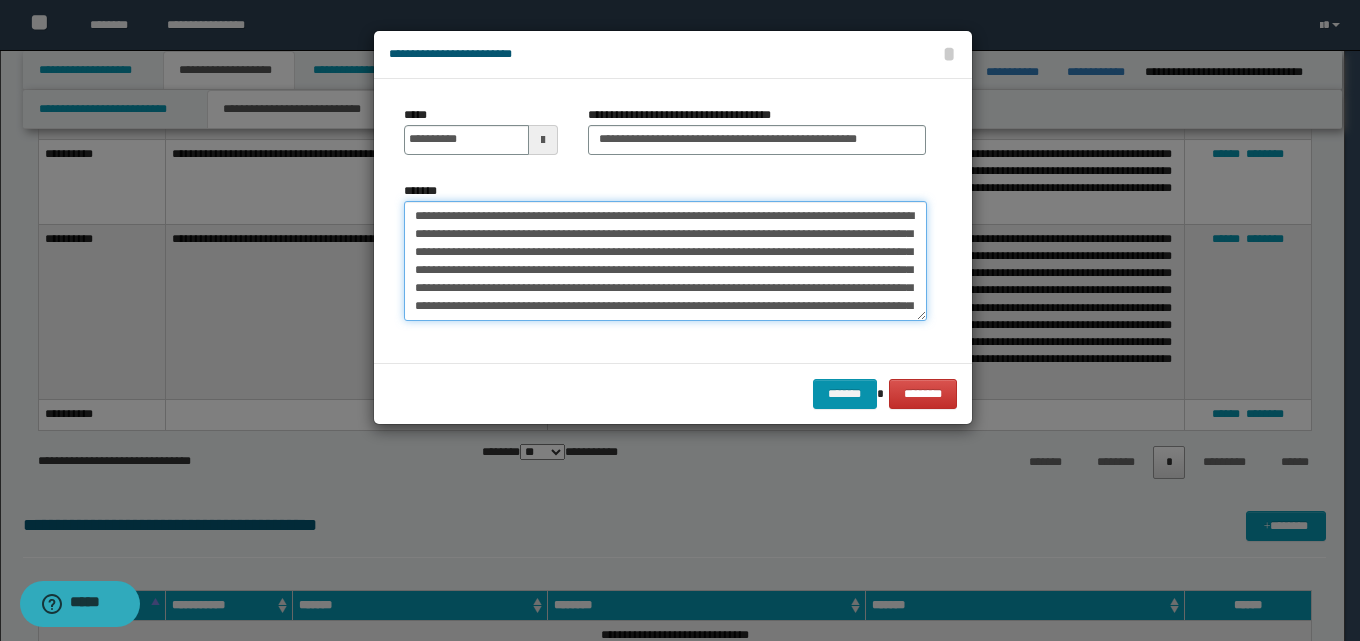 scroll, scrollTop: 48, scrollLeft: 0, axis: vertical 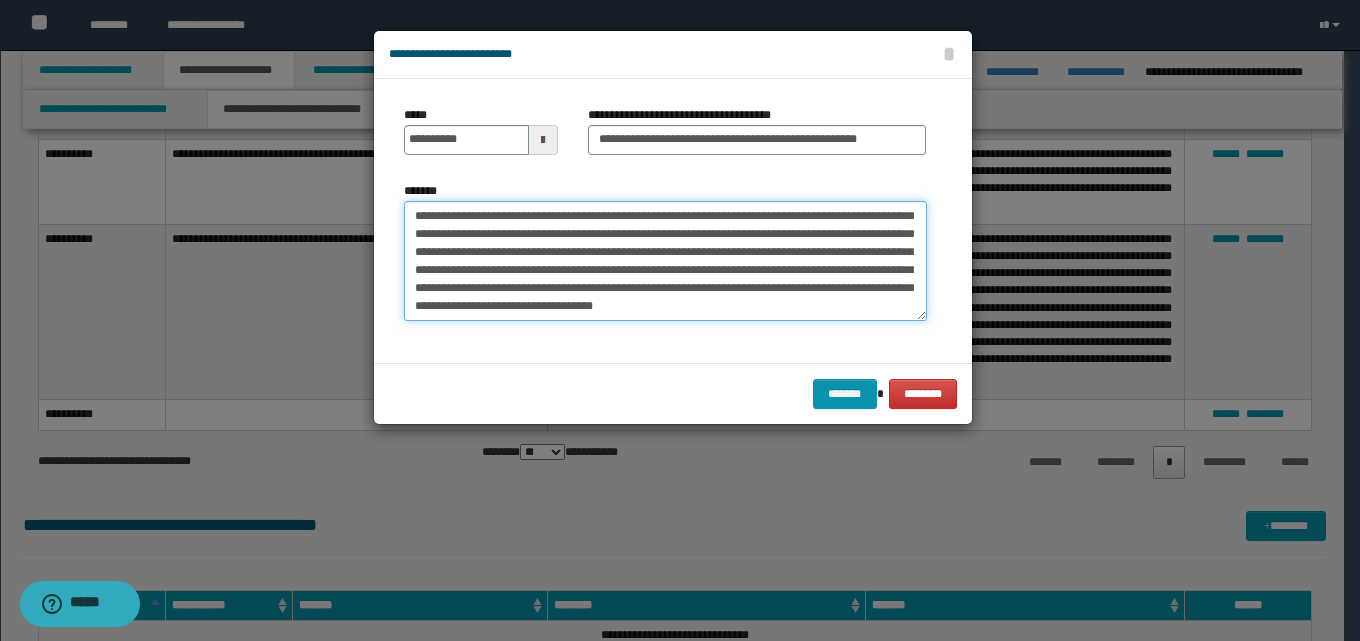 click on "**********" at bounding box center (665, 261) 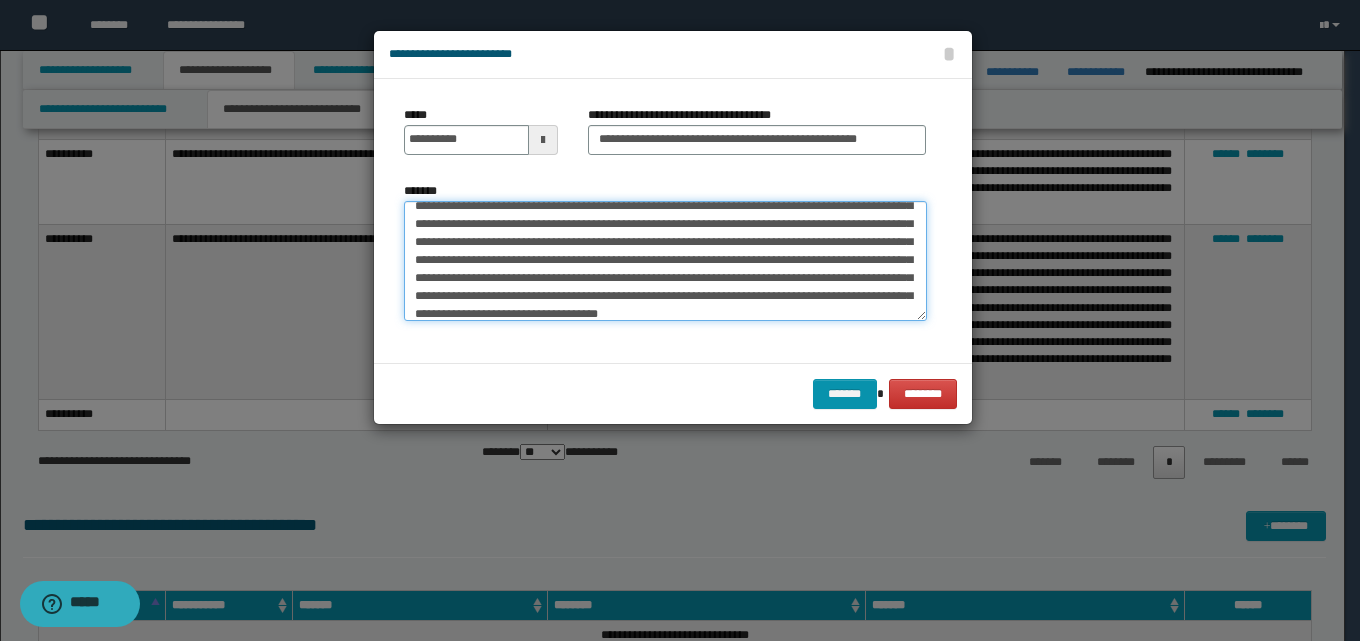 scroll, scrollTop: 54, scrollLeft: 0, axis: vertical 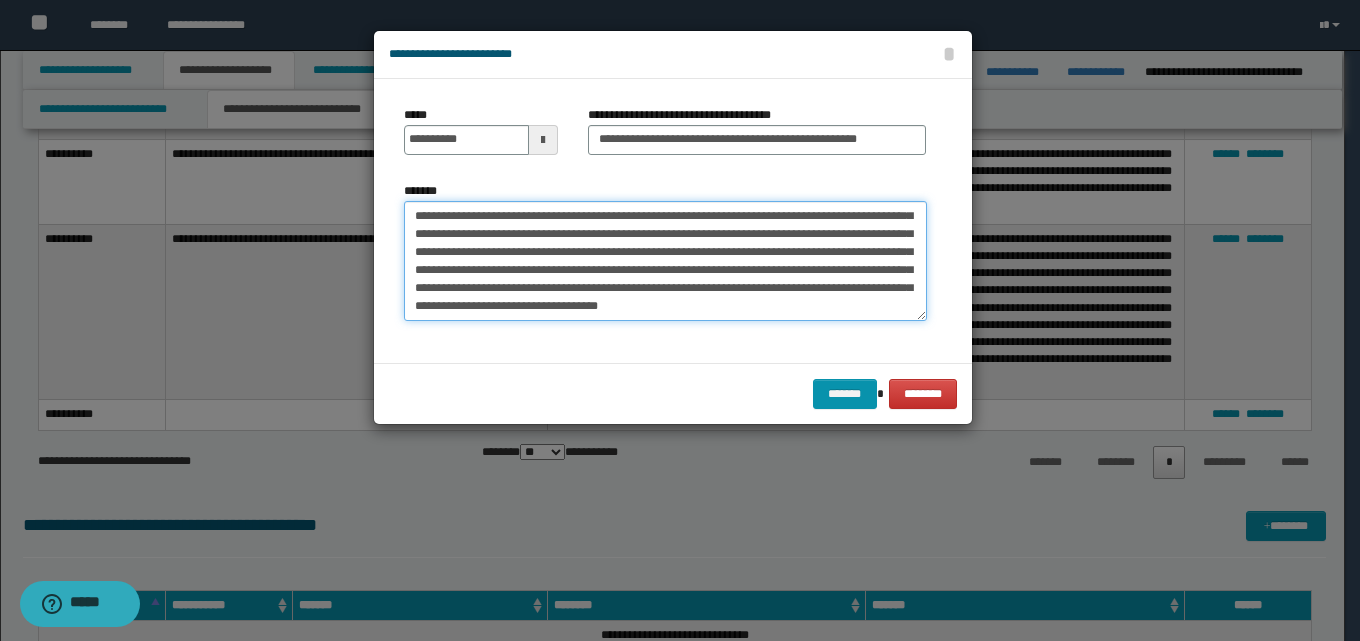 click on "**********" at bounding box center (665, 261) 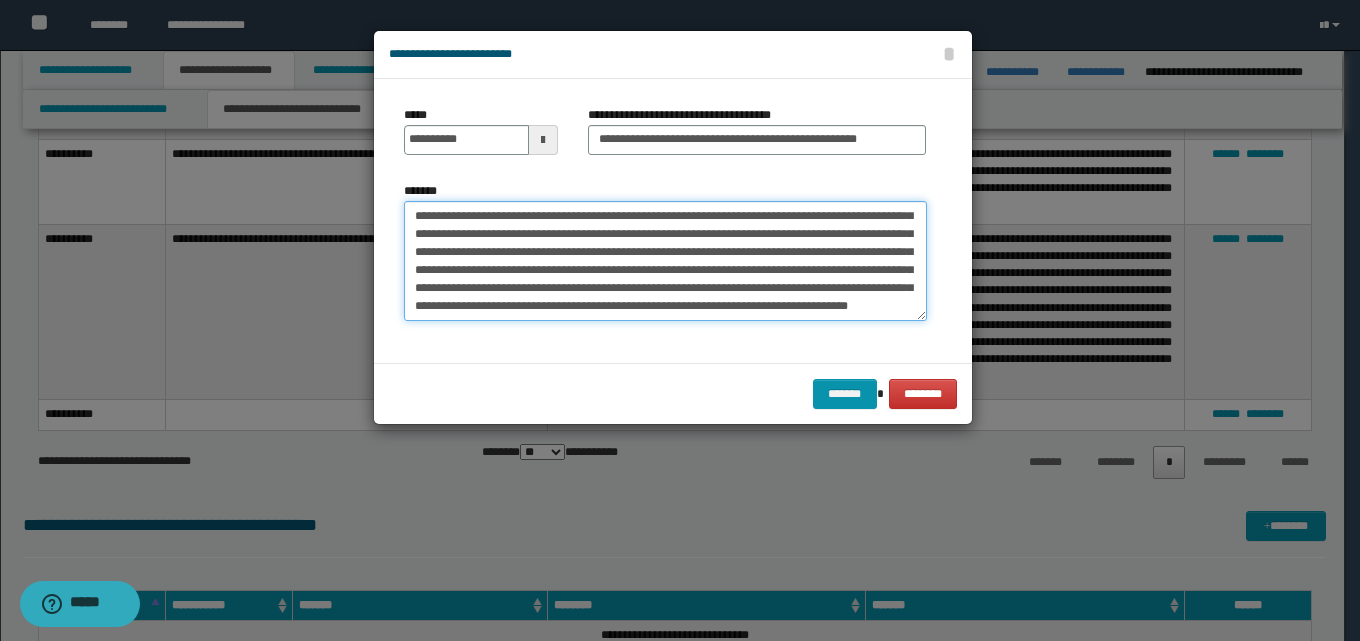 click on "**********" at bounding box center (665, 261) 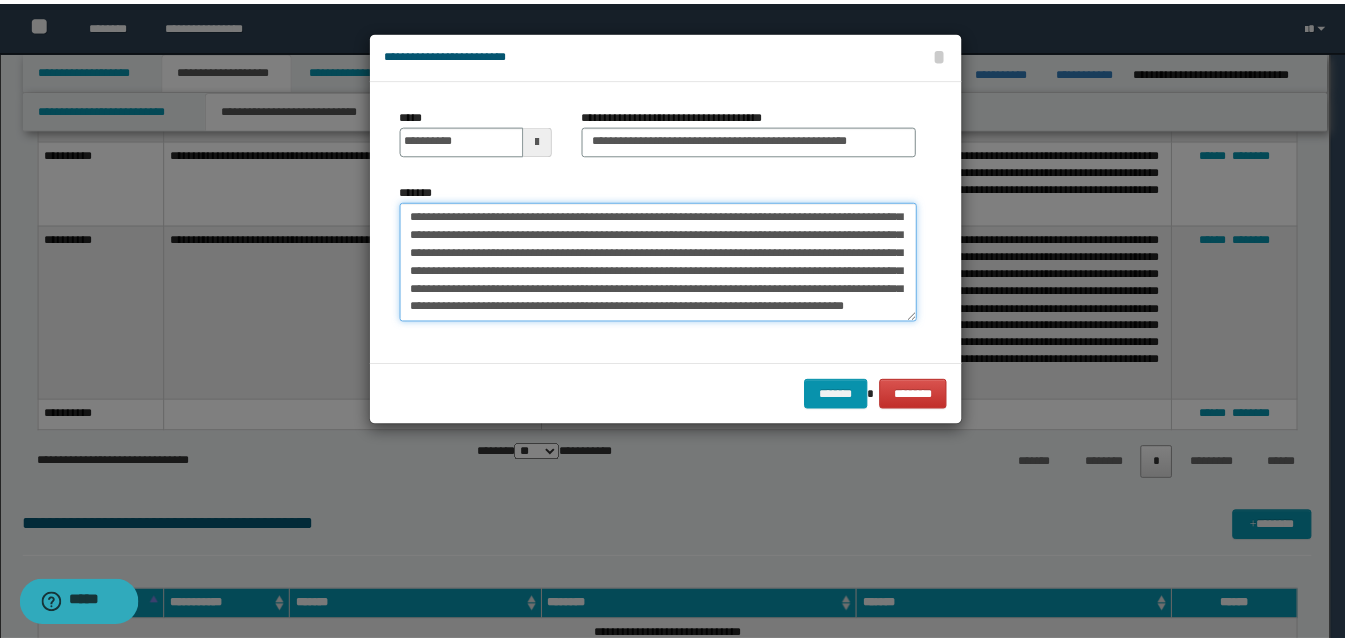 scroll, scrollTop: 66, scrollLeft: 0, axis: vertical 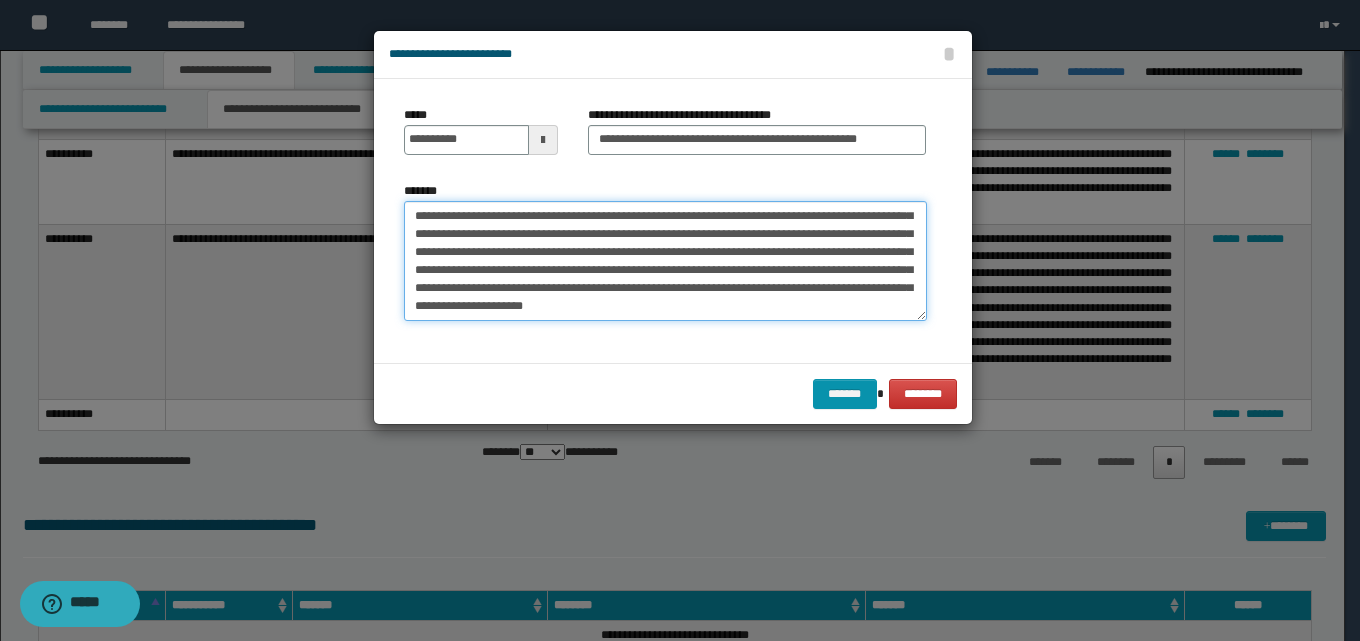 type on "**********" 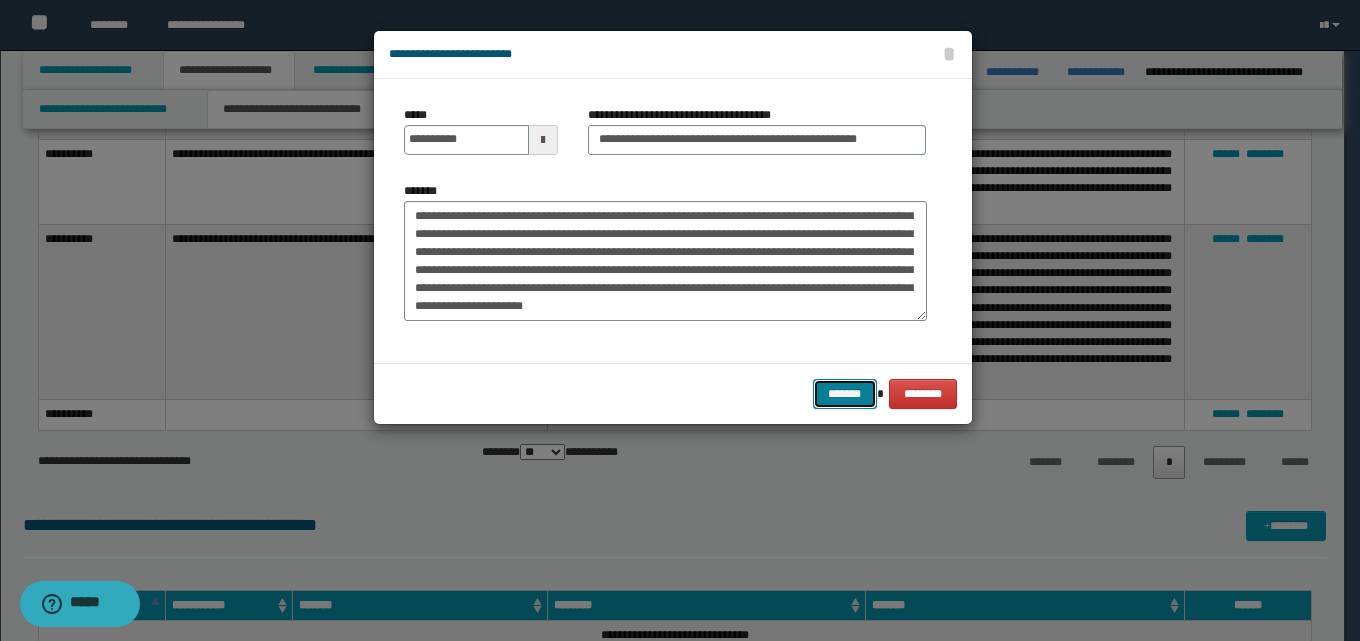 click on "*******" at bounding box center [845, 394] 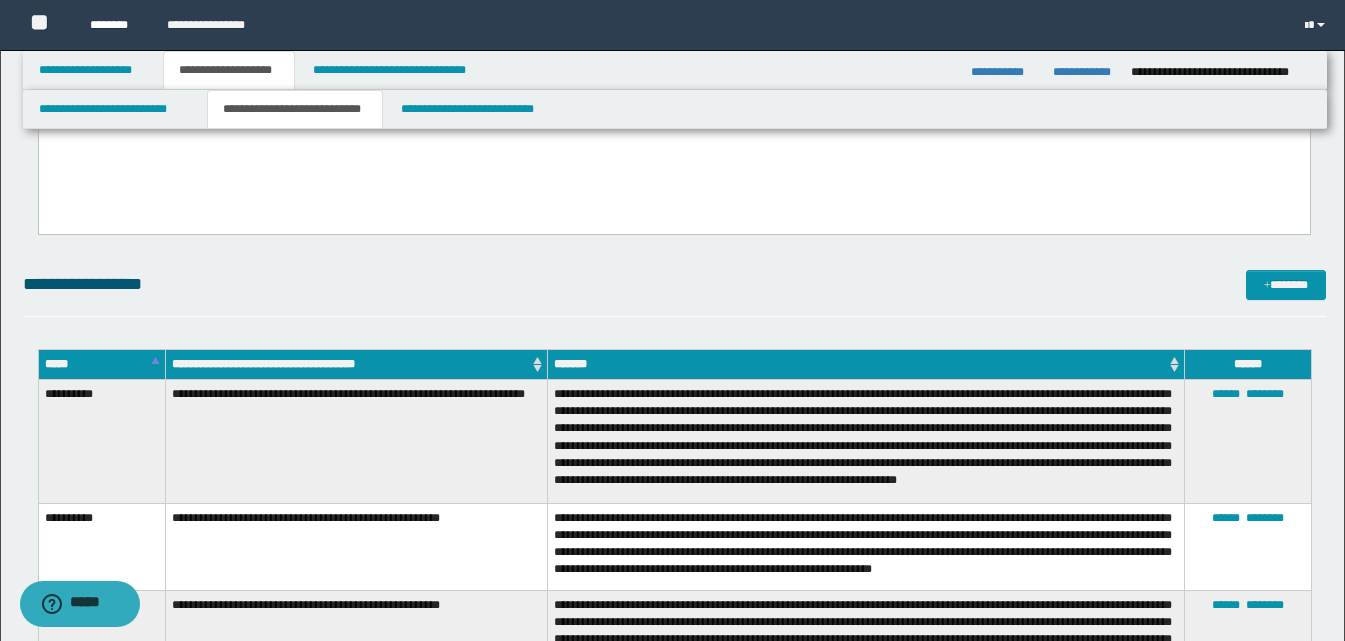 scroll, scrollTop: 0, scrollLeft: 0, axis: both 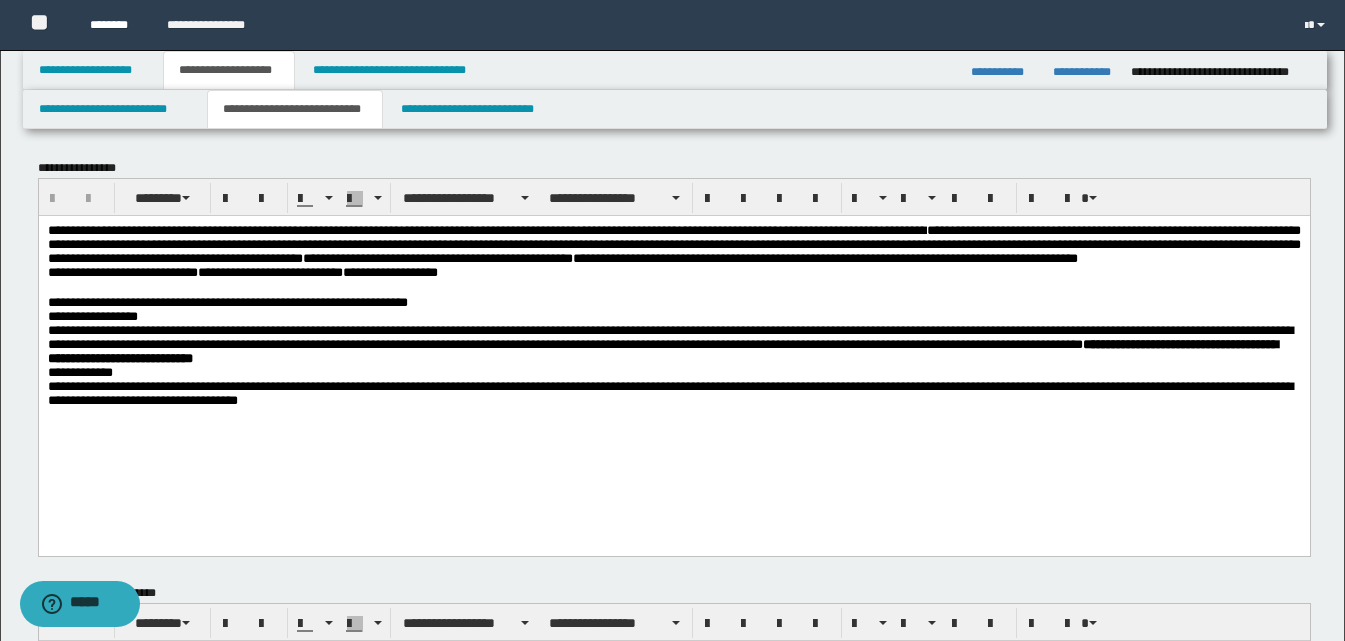 click on "********" at bounding box center [113, 25] 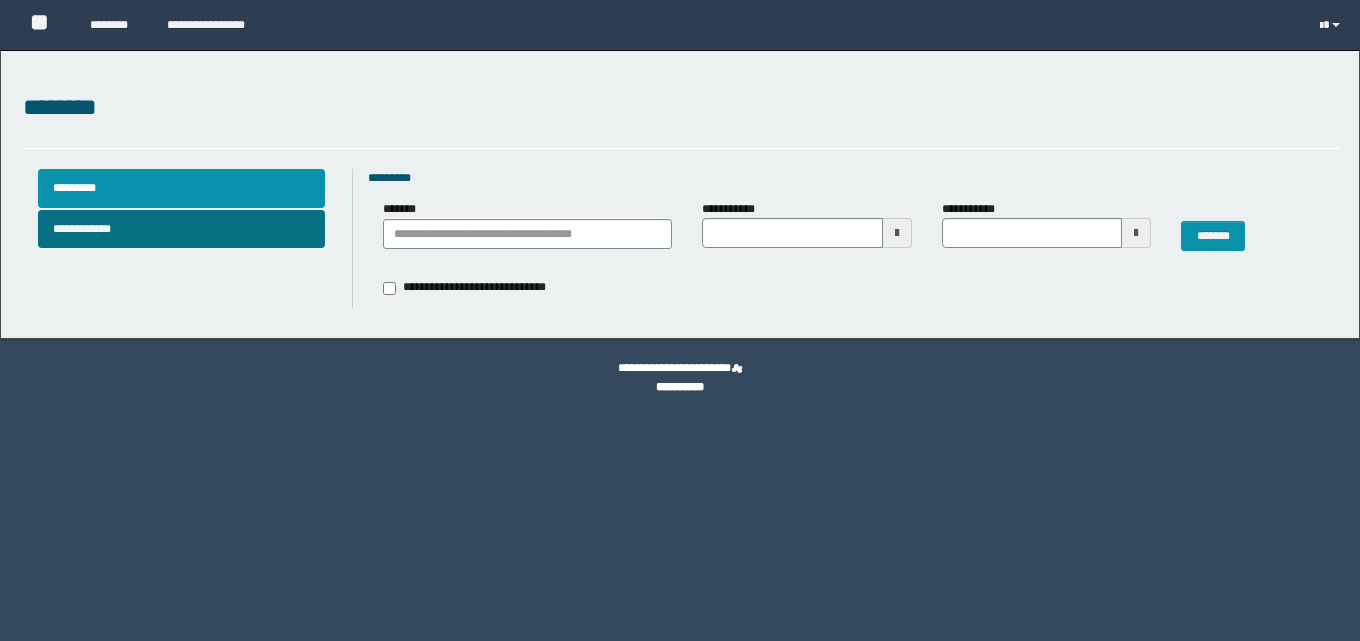 scroll, scrollTop: 0, scrollLeft: 0, axis: both 